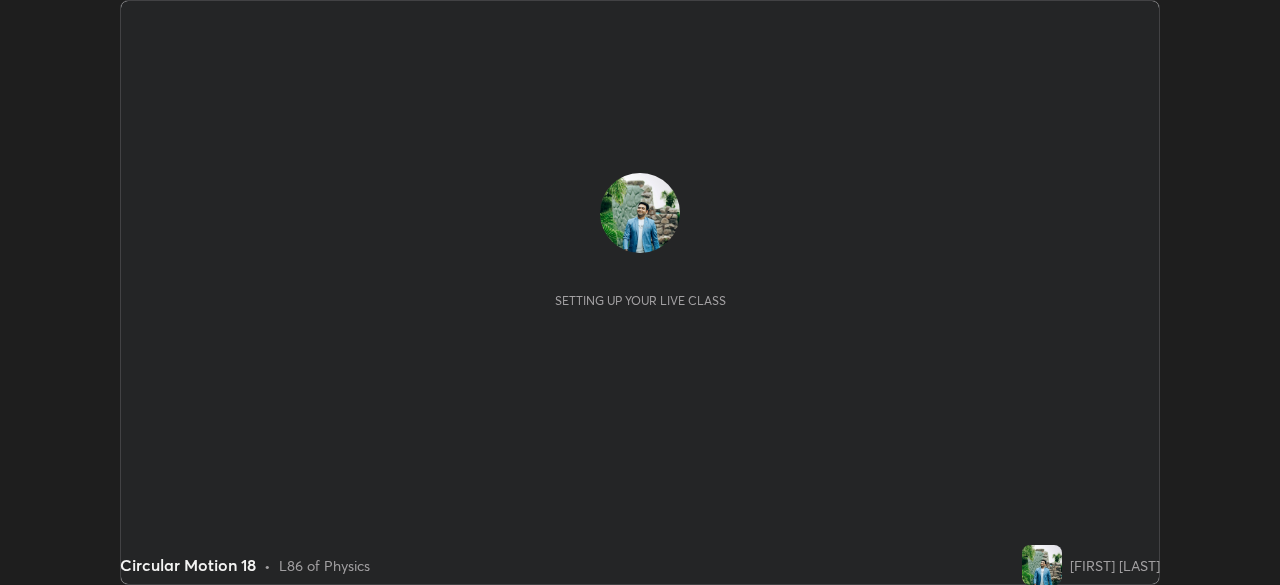 scroll, scrollTop: 0, scrollLeft: 0, axis: both 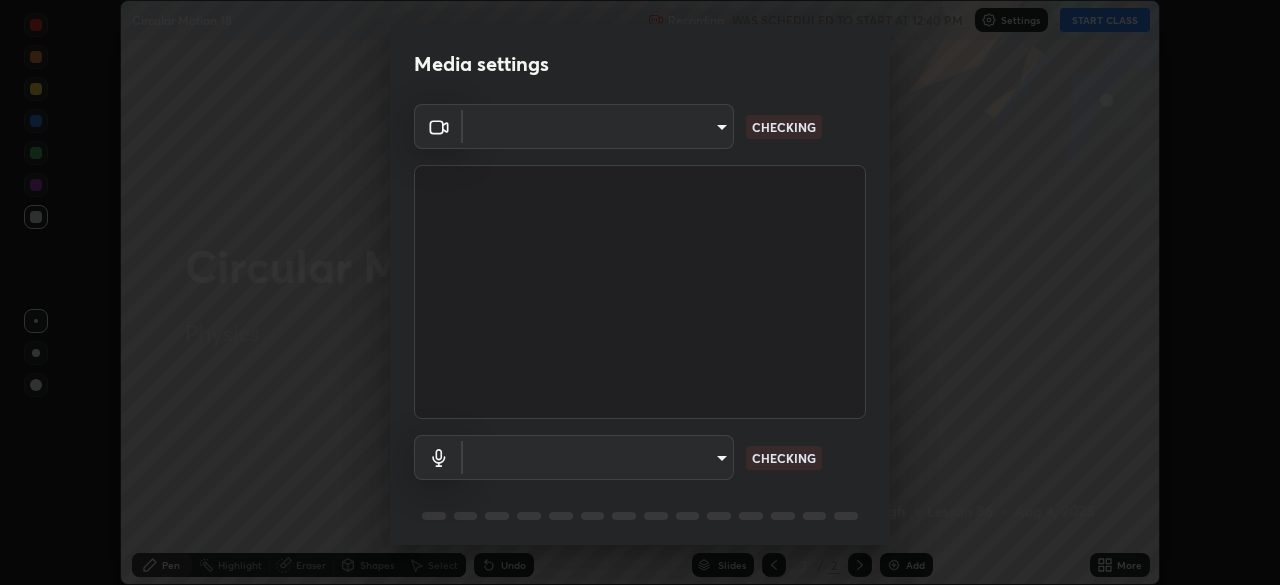 type on "8a437219b1c9d5fef93d1ec40e095ac8837f64dae60836980dab15105ba84f43" 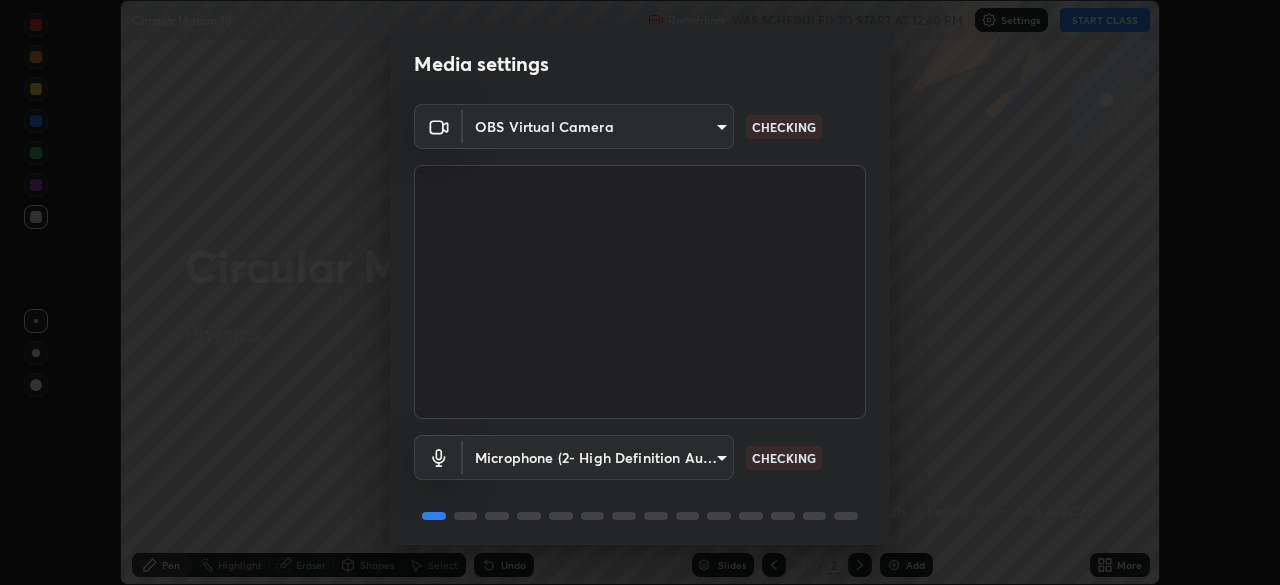 scroll, scrollTop: 71, scrollLeft: 0, axis: vertical 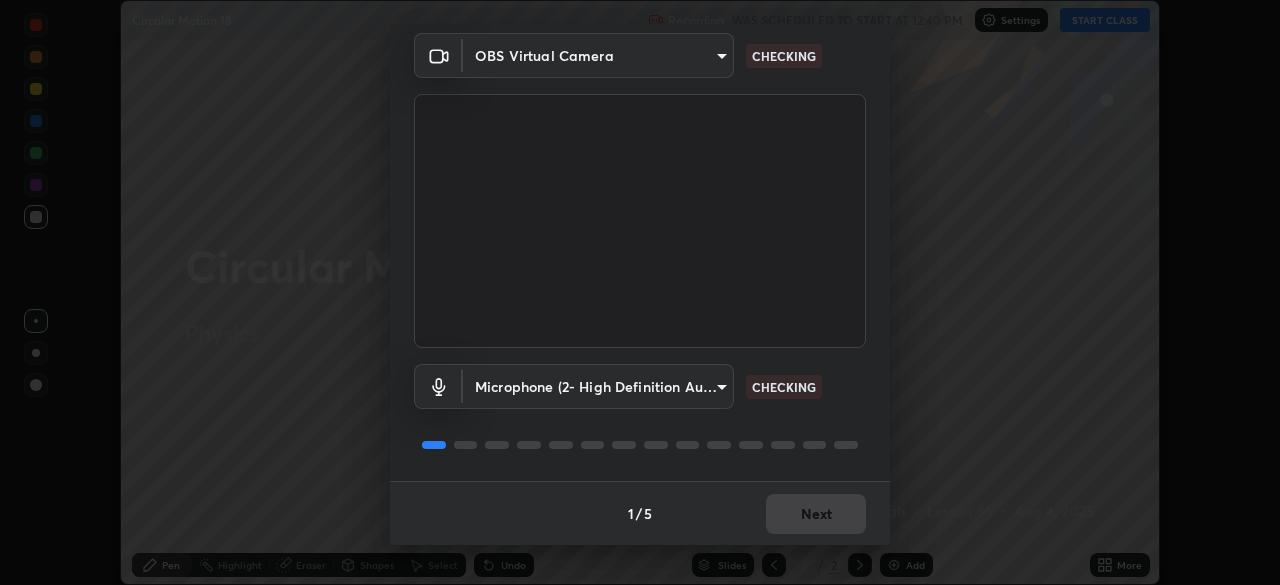 click on "1 / 5 Next" at bounding box center (640, 513) 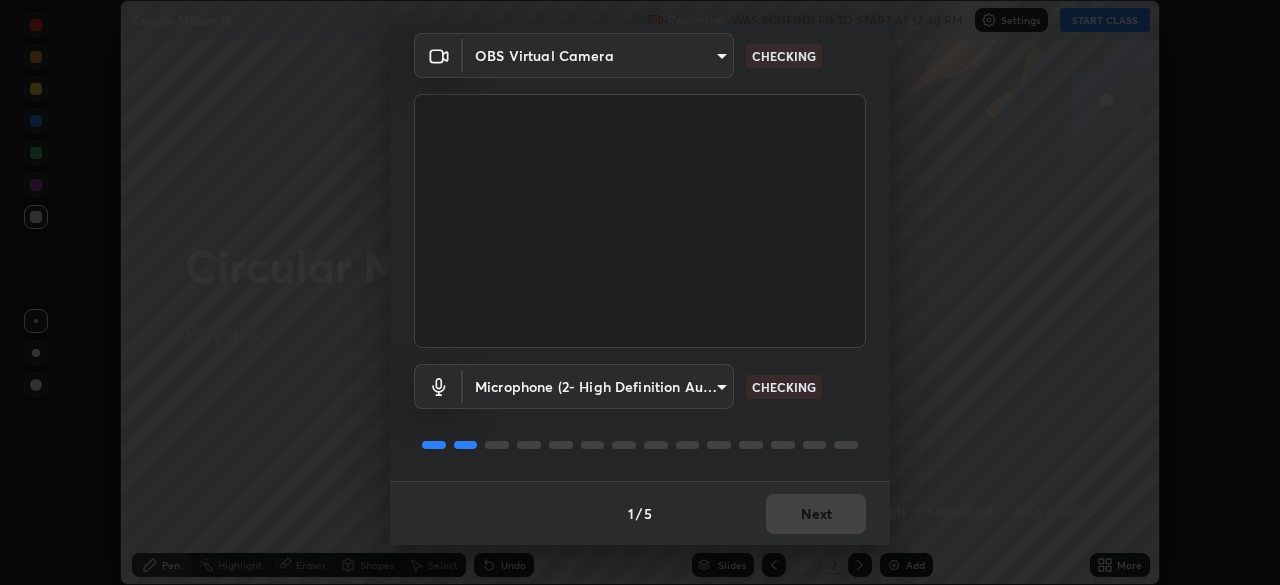 click on "Next" at bounding box center (816, 514) 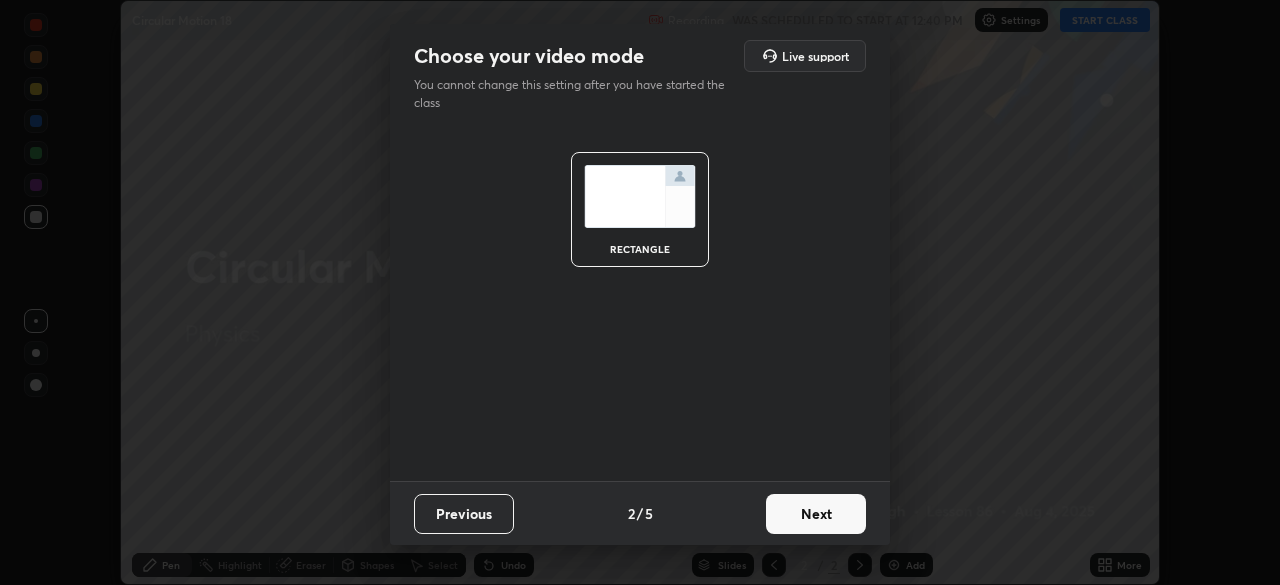 scroll, scrollTop: 0, scrollLeft: 0, axis: both 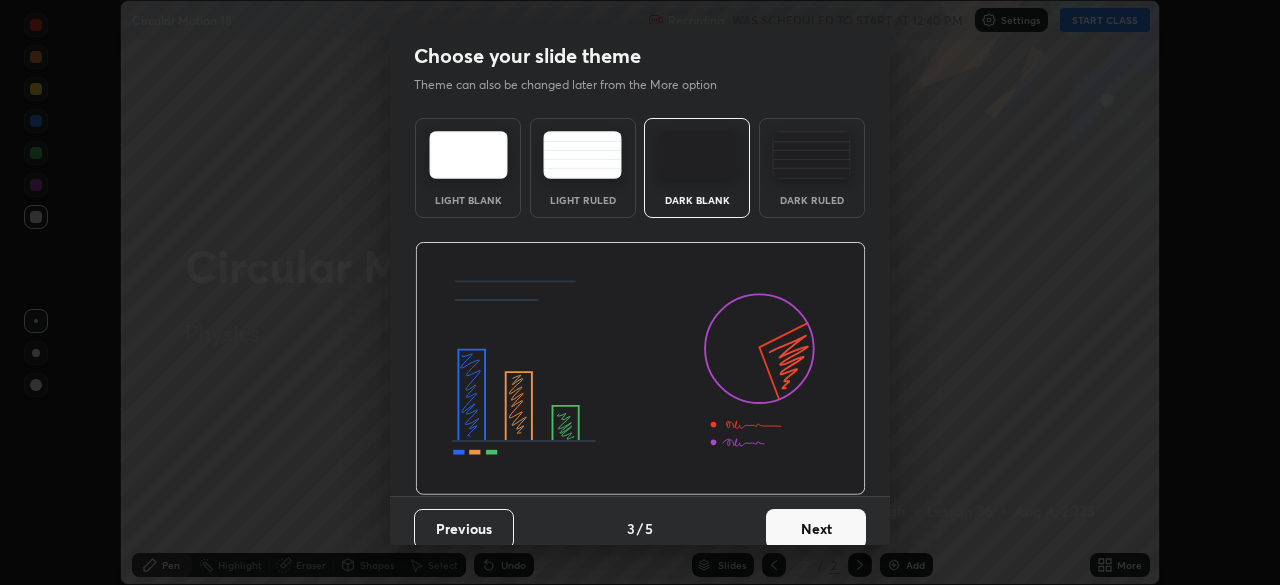 click on "Next" at bounding box center (816, 529) 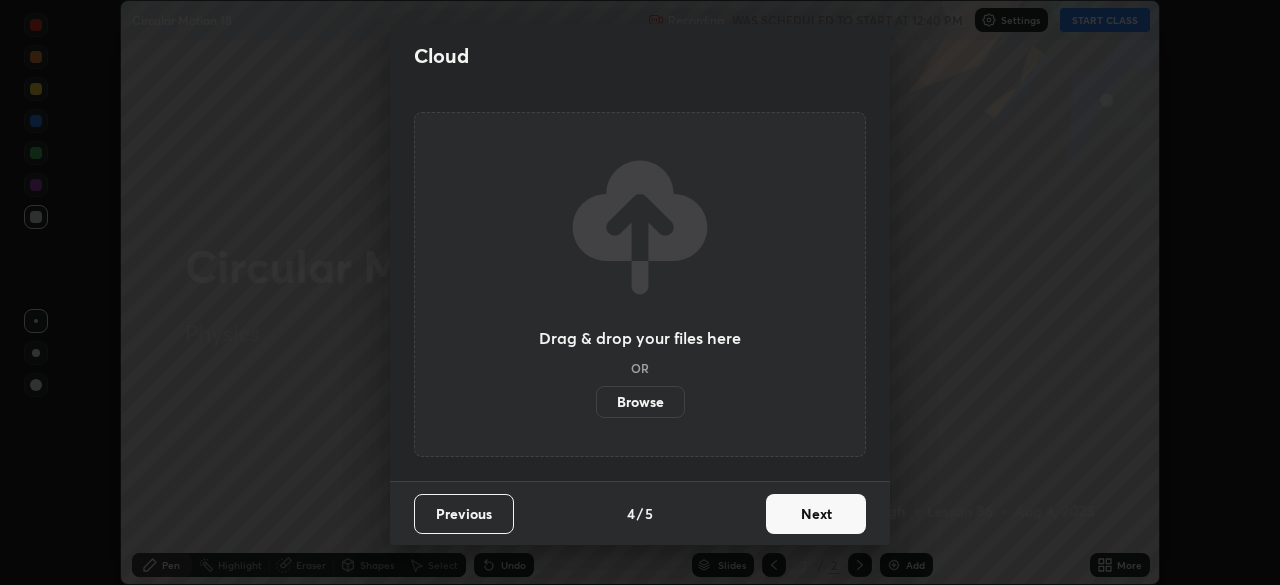 click on "Next" at bounding box center (816, 514) 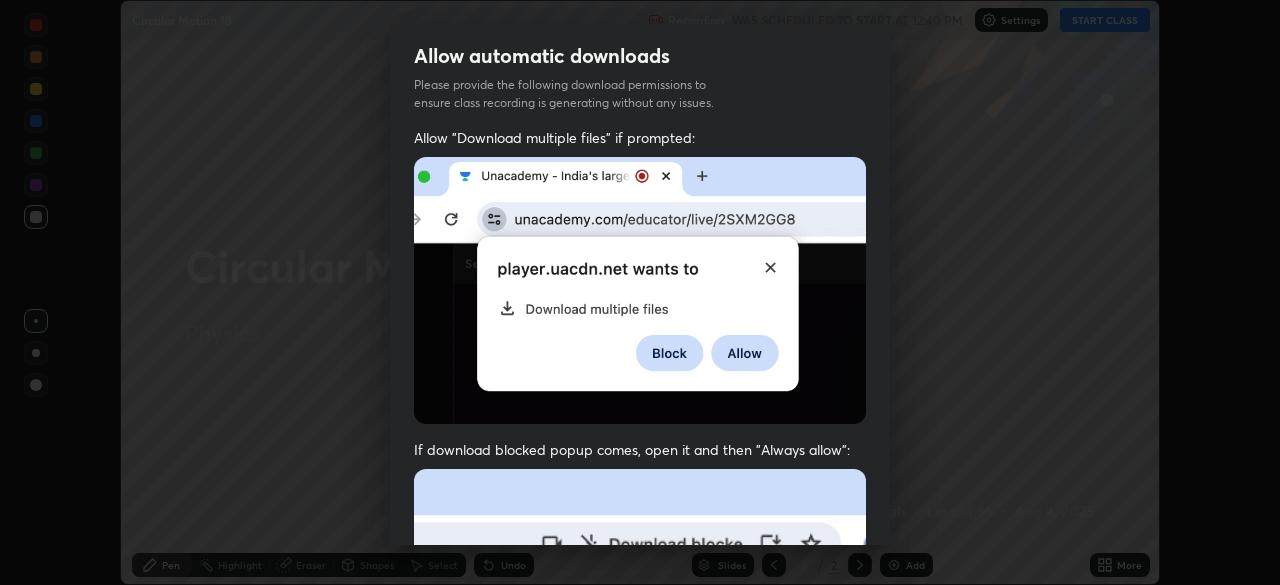 click at bounding box center (640, 687) 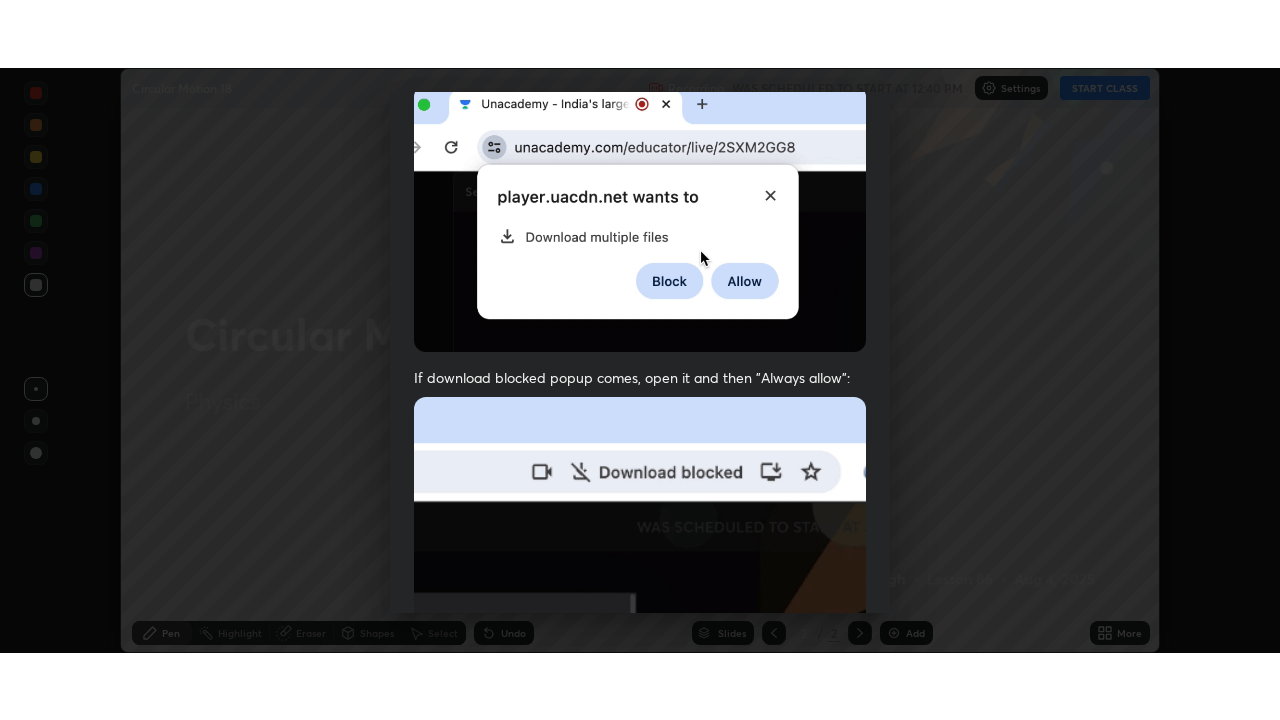 scroll, scrollTop: 479, scrollLeft: 0, axis: vertical 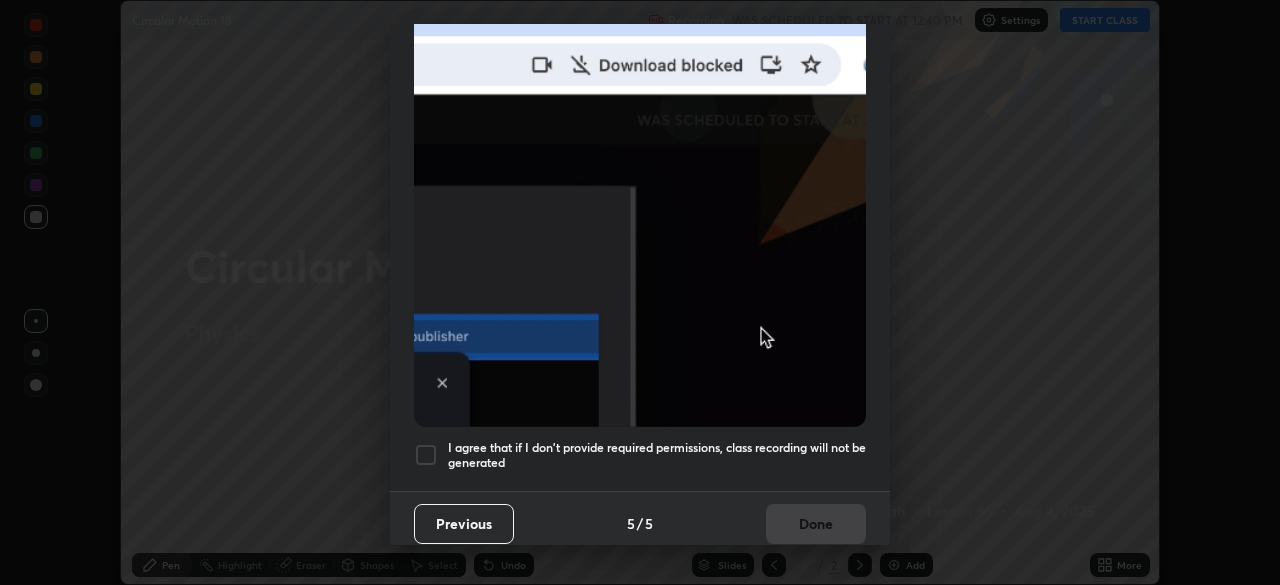 click at bounding box center (426, 455) 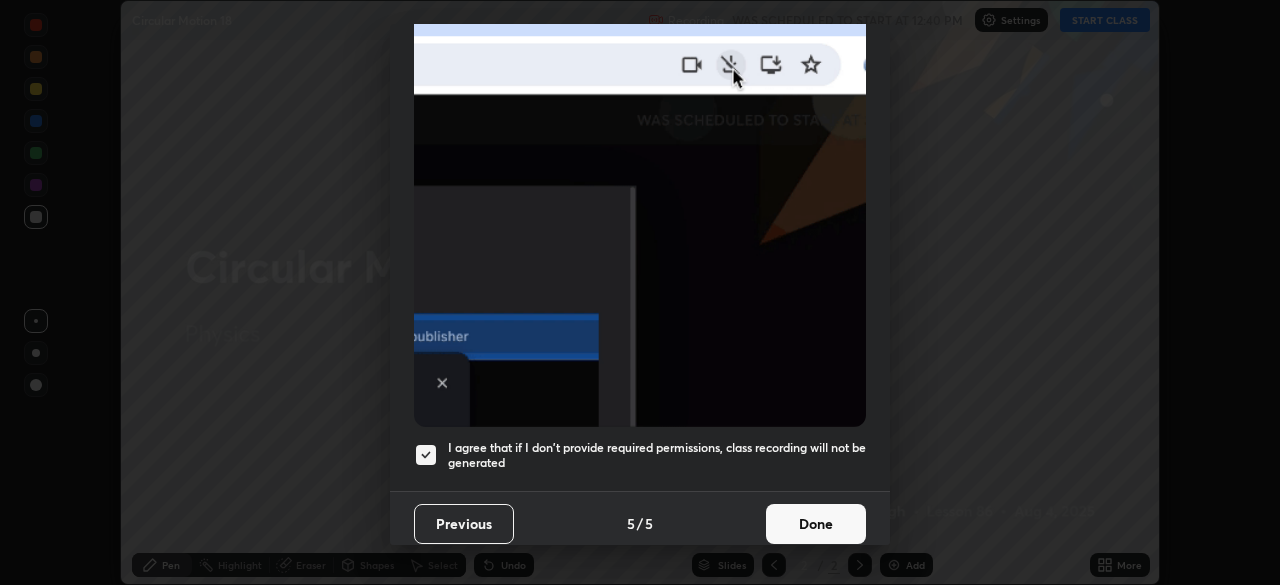 click on "Done" at bounding box center (816, 524) 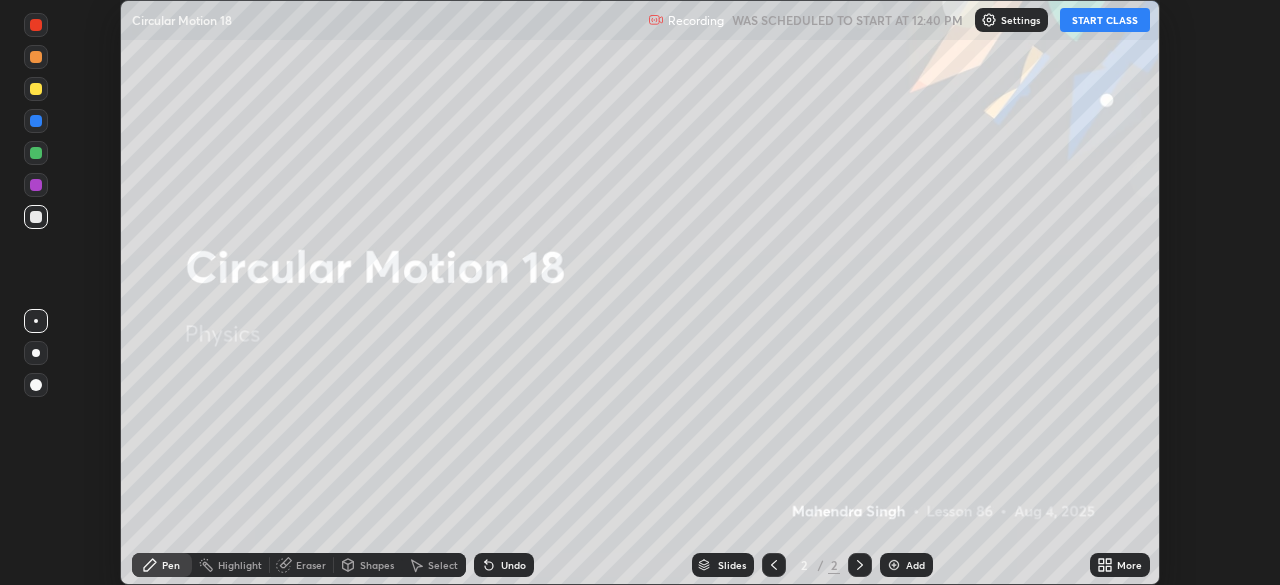 click on "START CLASS" at bounding box center (1105, 20) 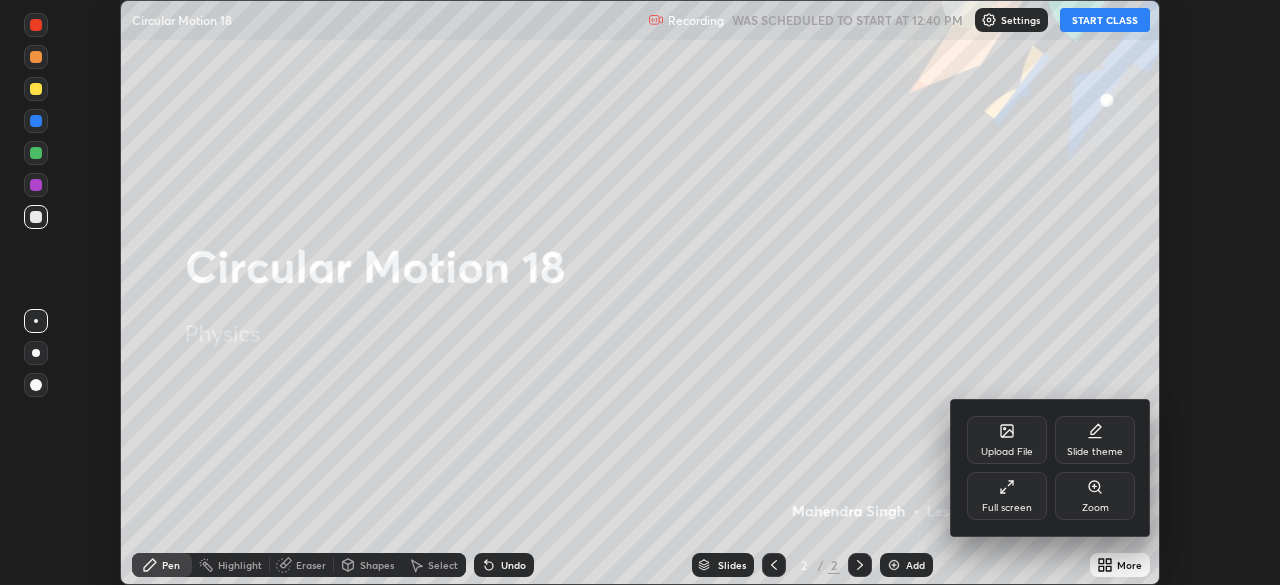 click on "Full screen" at bounding box center [1007, 496] 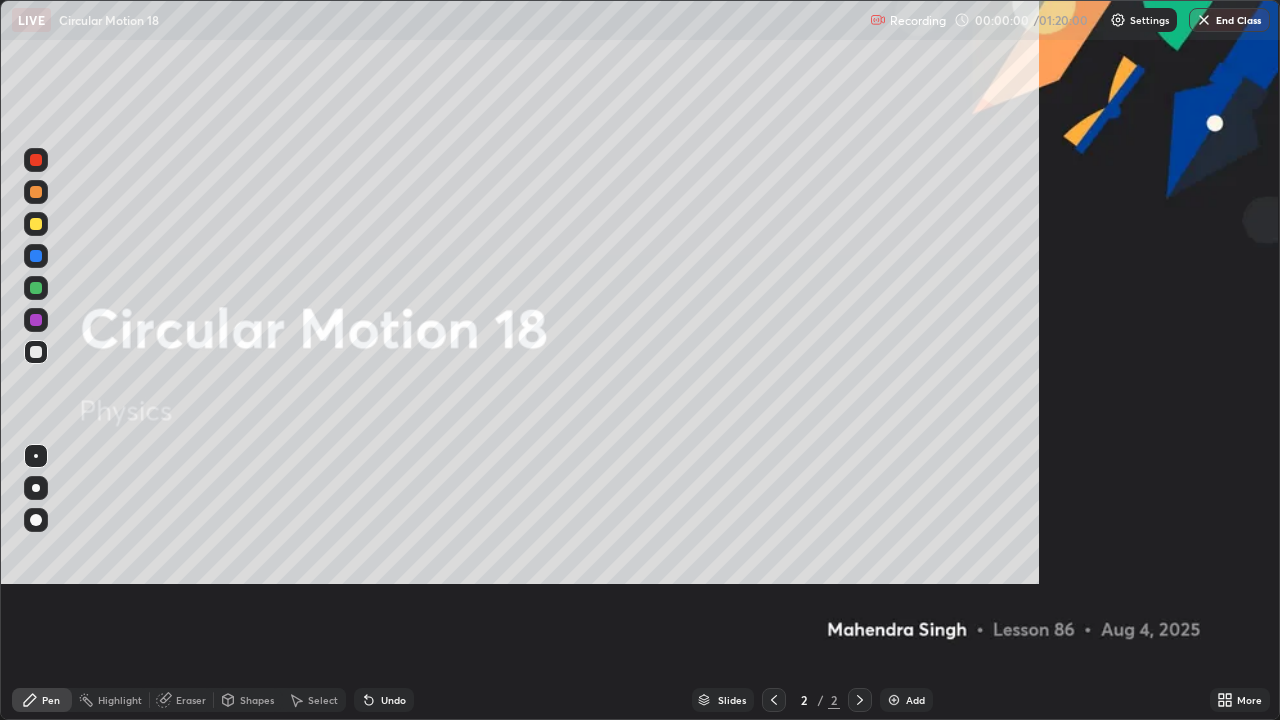 scroll, scrollTop: 99280, scrollLeft: 98720, axis: both 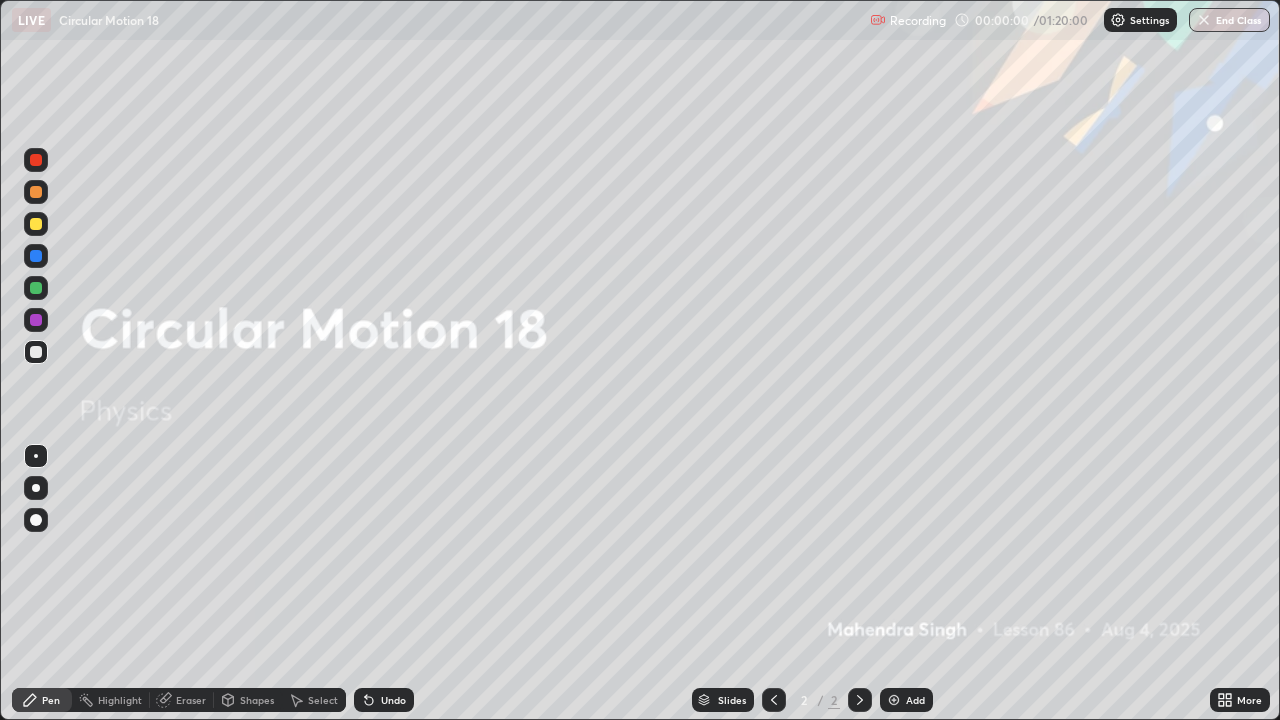 click at bounding box center [894, 700] 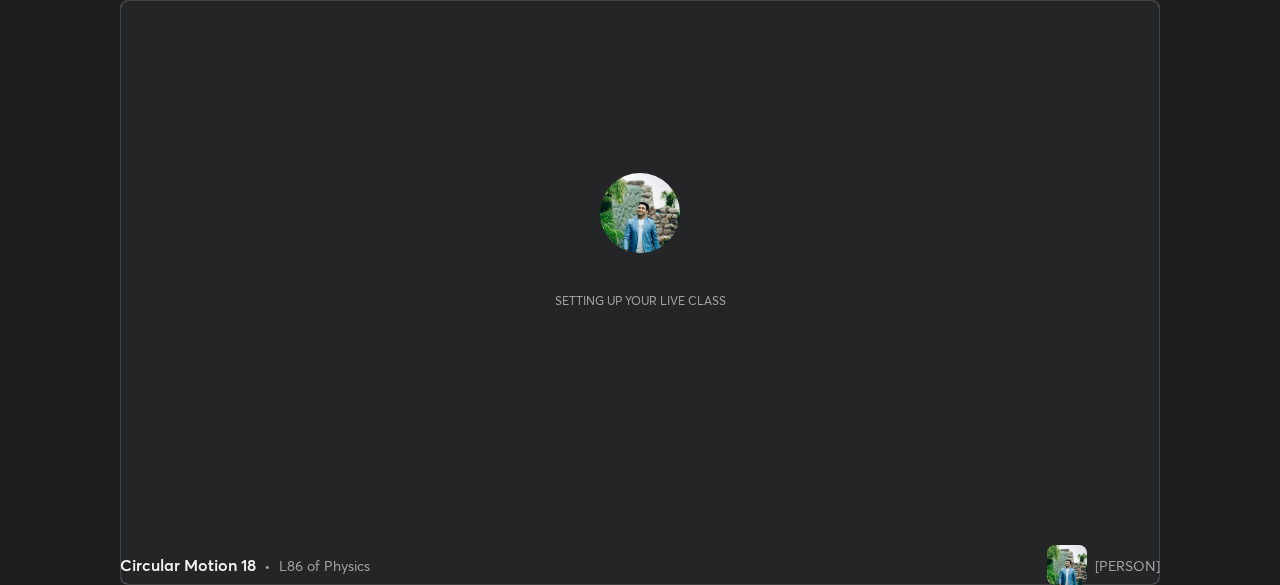 scroll, scrollTop: 0, scrollLeft: 0, axis: both 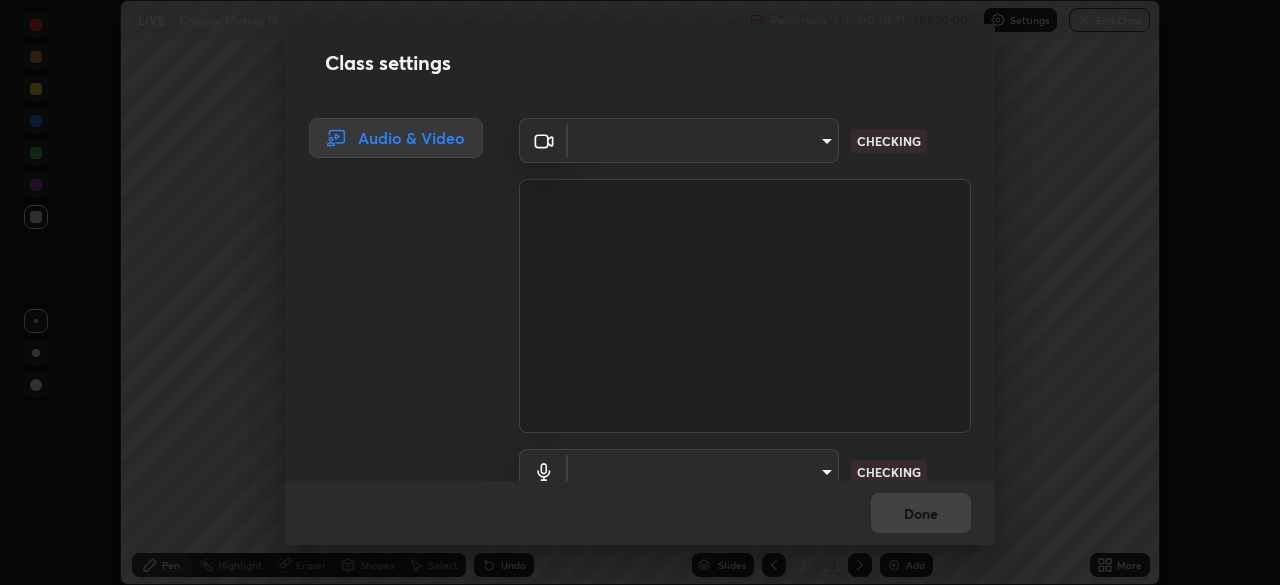 type on "8a437219b1c9d5fef93d1ec40e095ac8837f64dae60836980dab15105ba84f43" 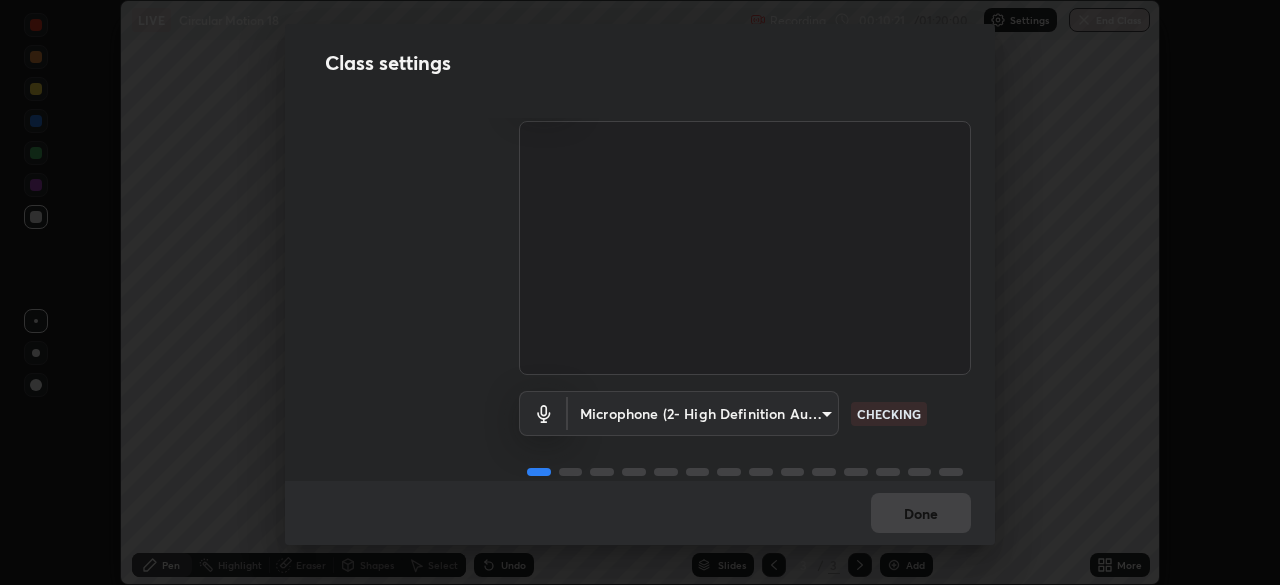 scroll, scrollTop: 91, scrollLeft: 0, axis: vertical 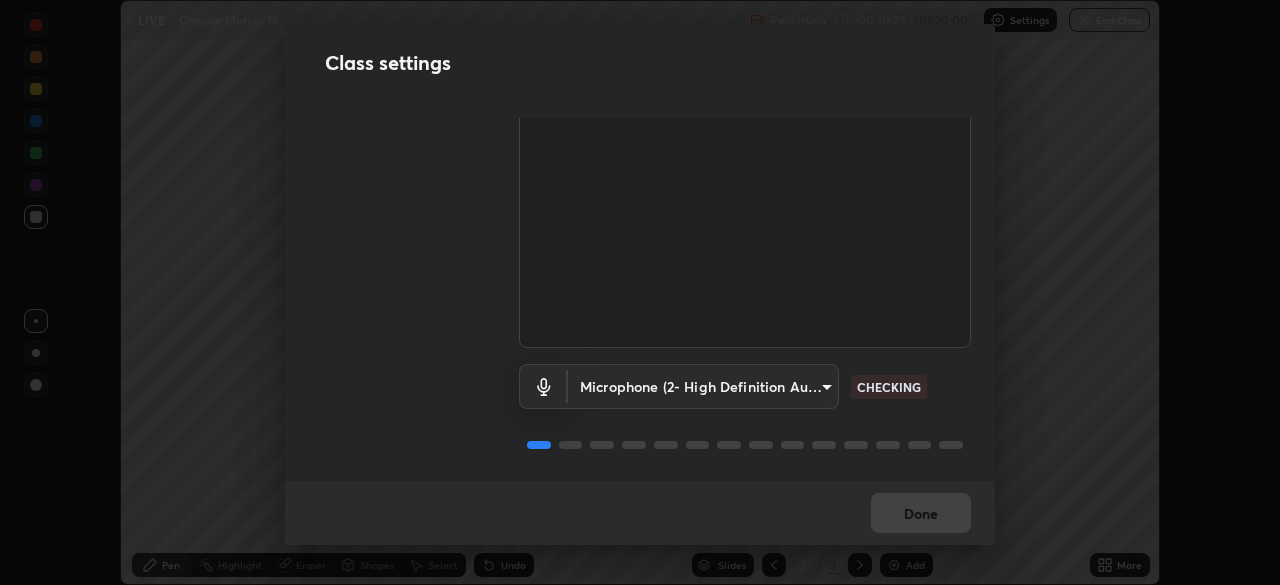 click on "Done" at bounding box center (640, 513) 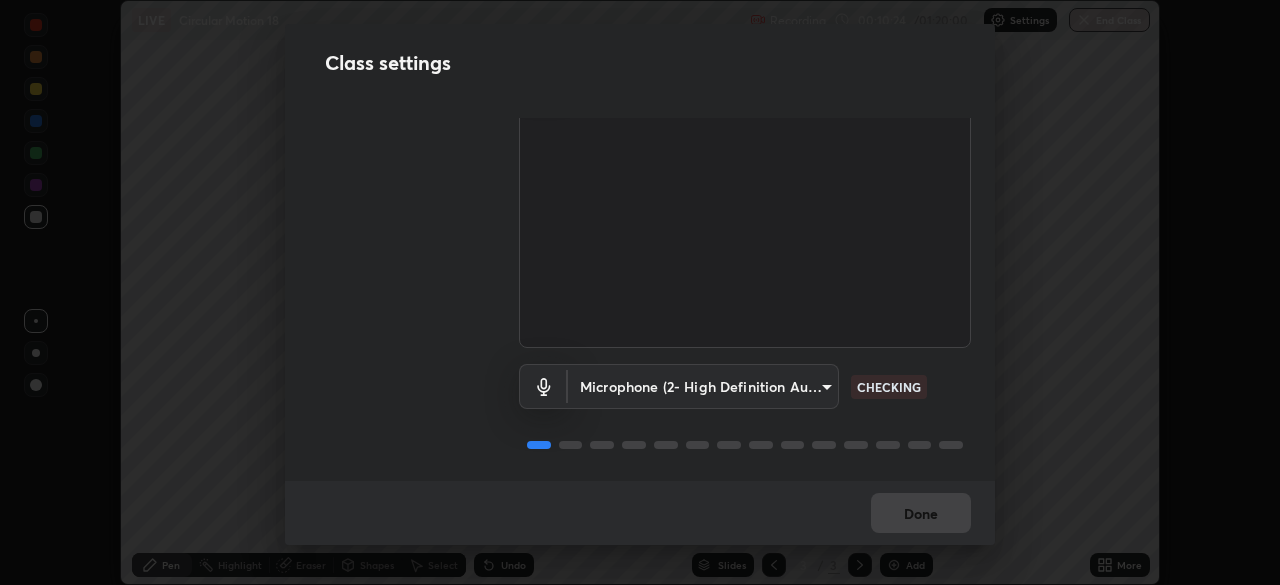 click on "Done" at bounding box center [640, 513] 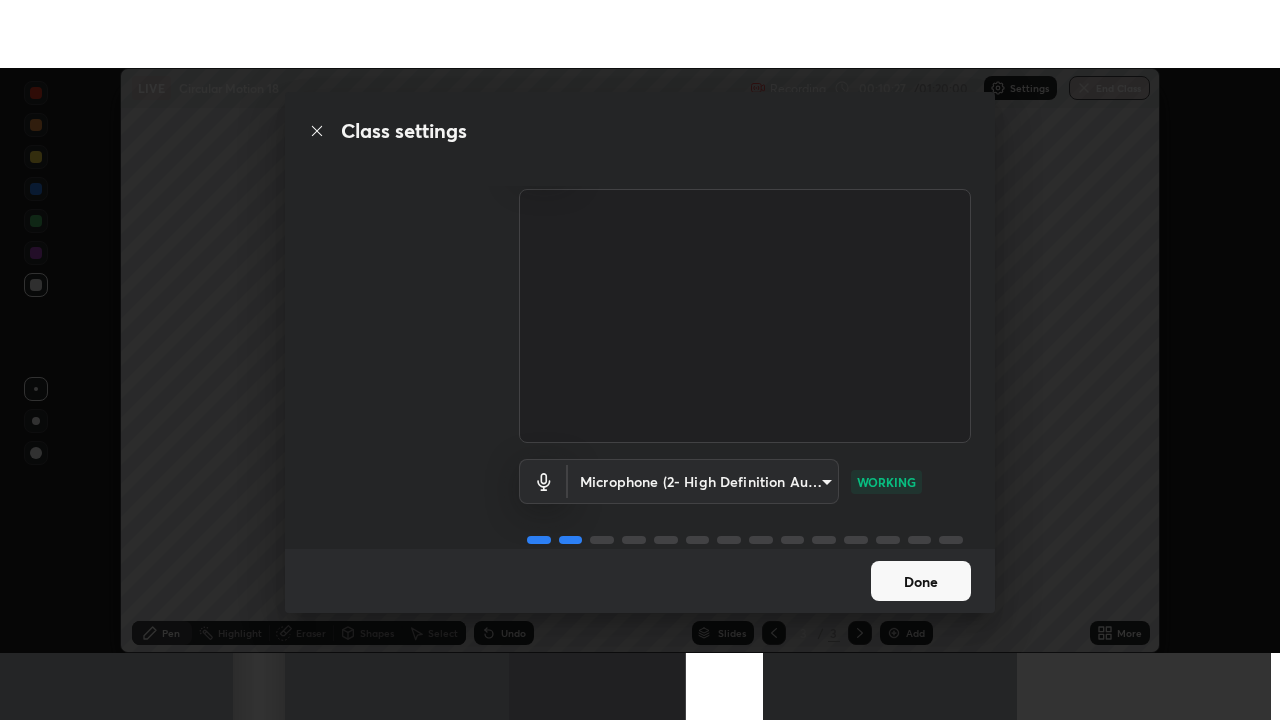 scroll, scrollTop: 91, scrollLeft: 0, axis: vertical 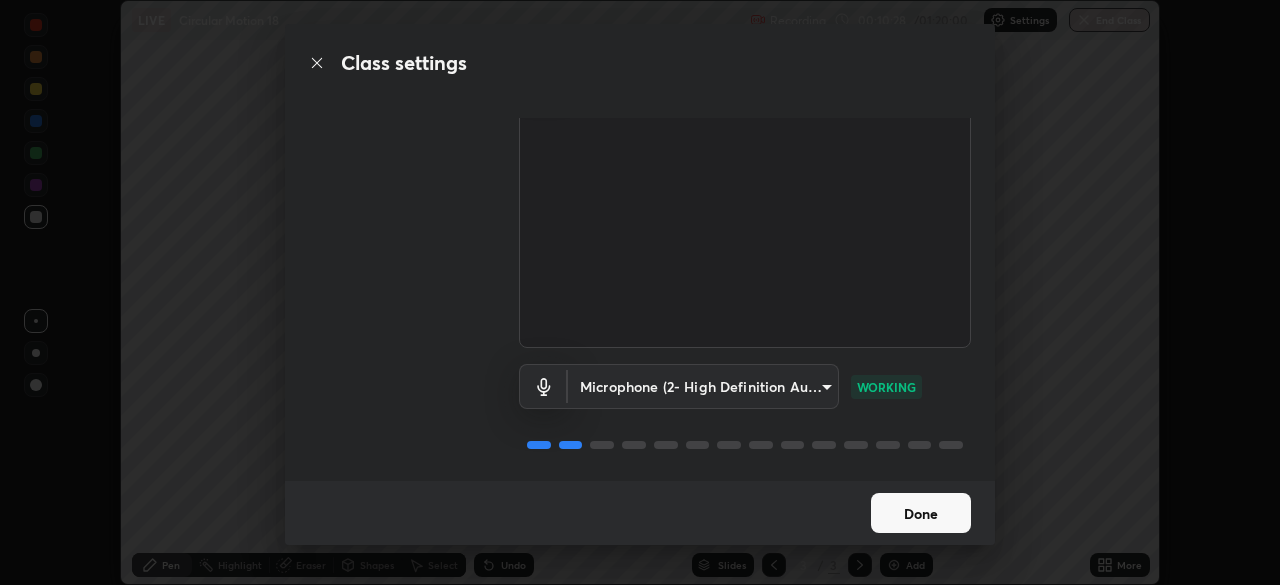 click on "Done" at bounding box center (921, 513) 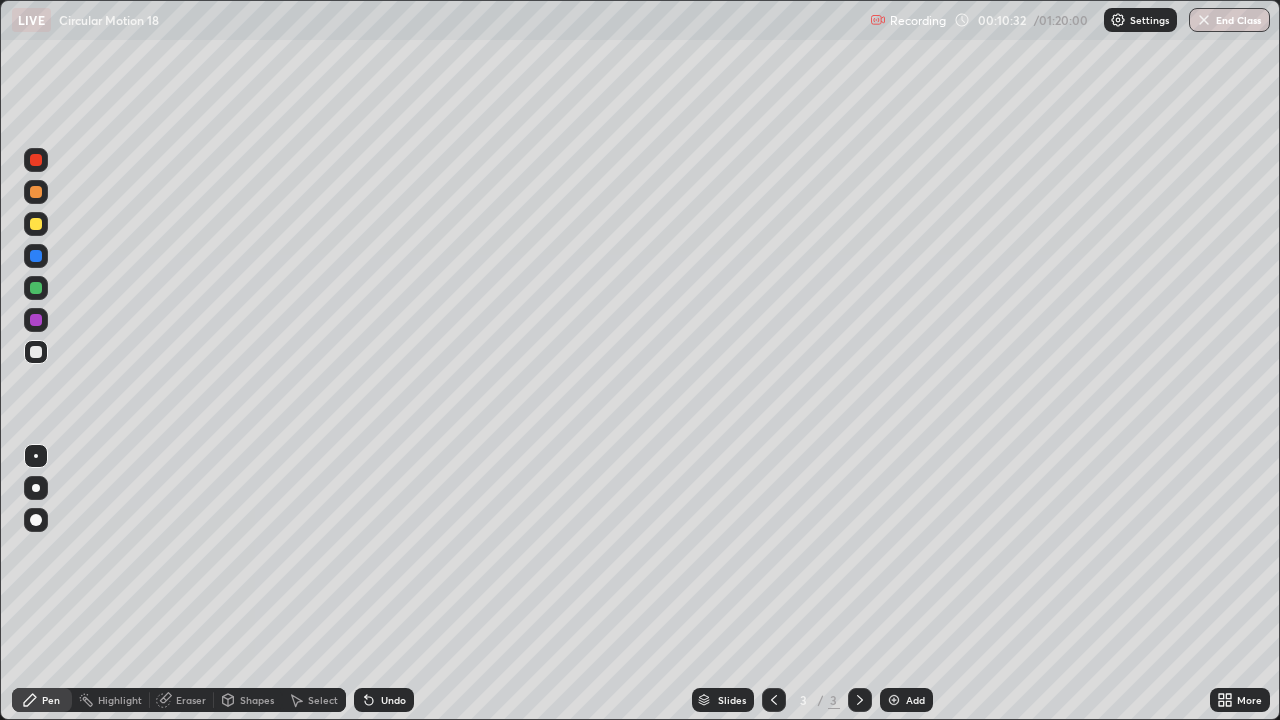 scroll, scrollTop: 99280, scrollLeft: 98720, axis: both 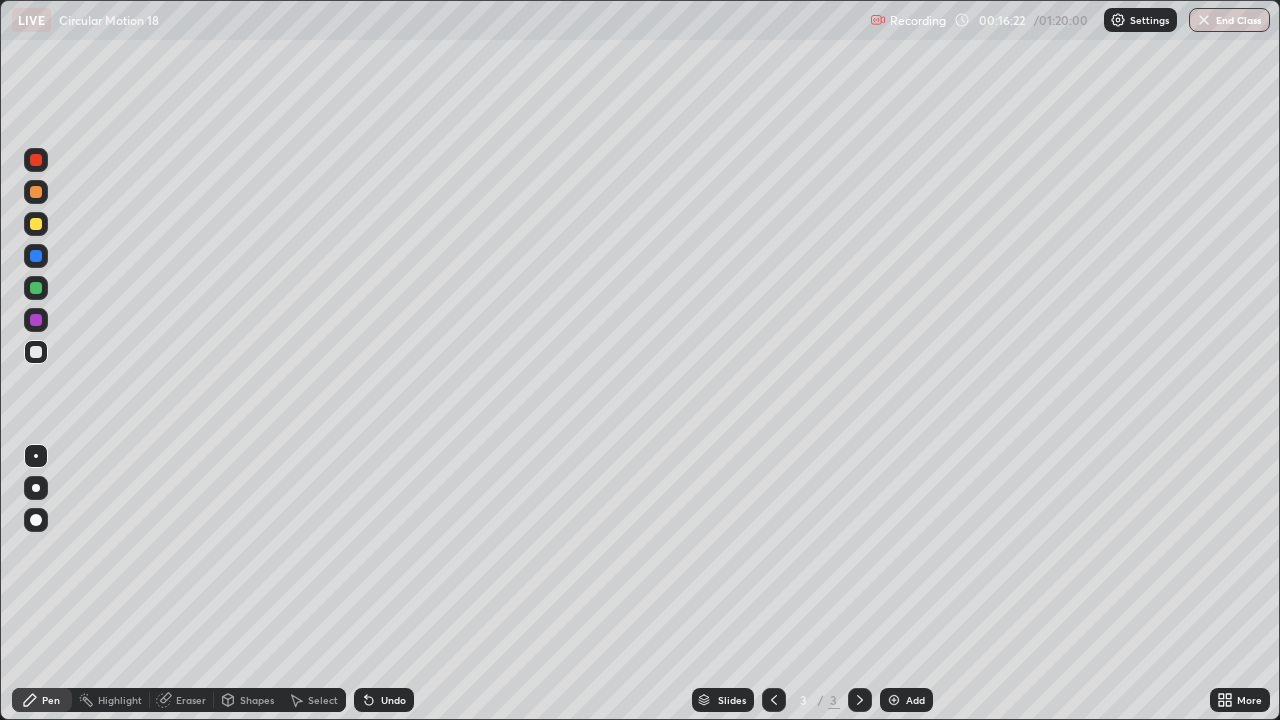 click on "Shapes" at bounding box center (257, 700) 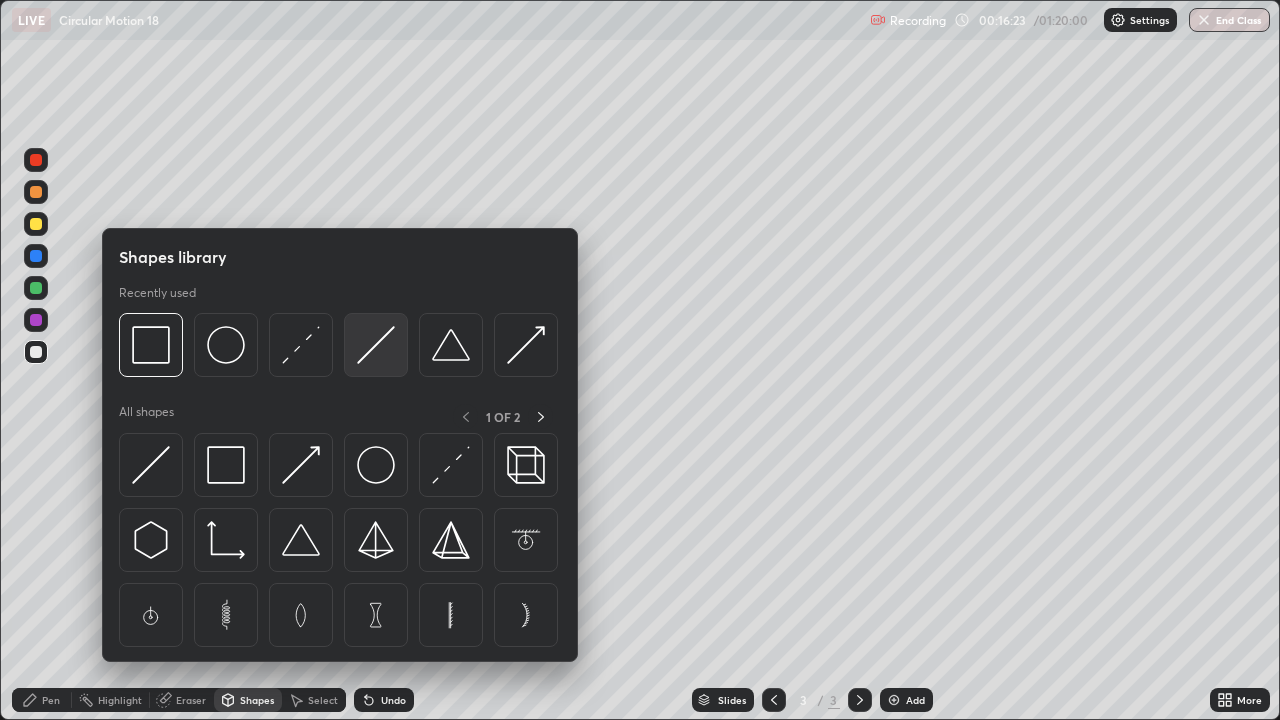click at bounding box center [376, 345] 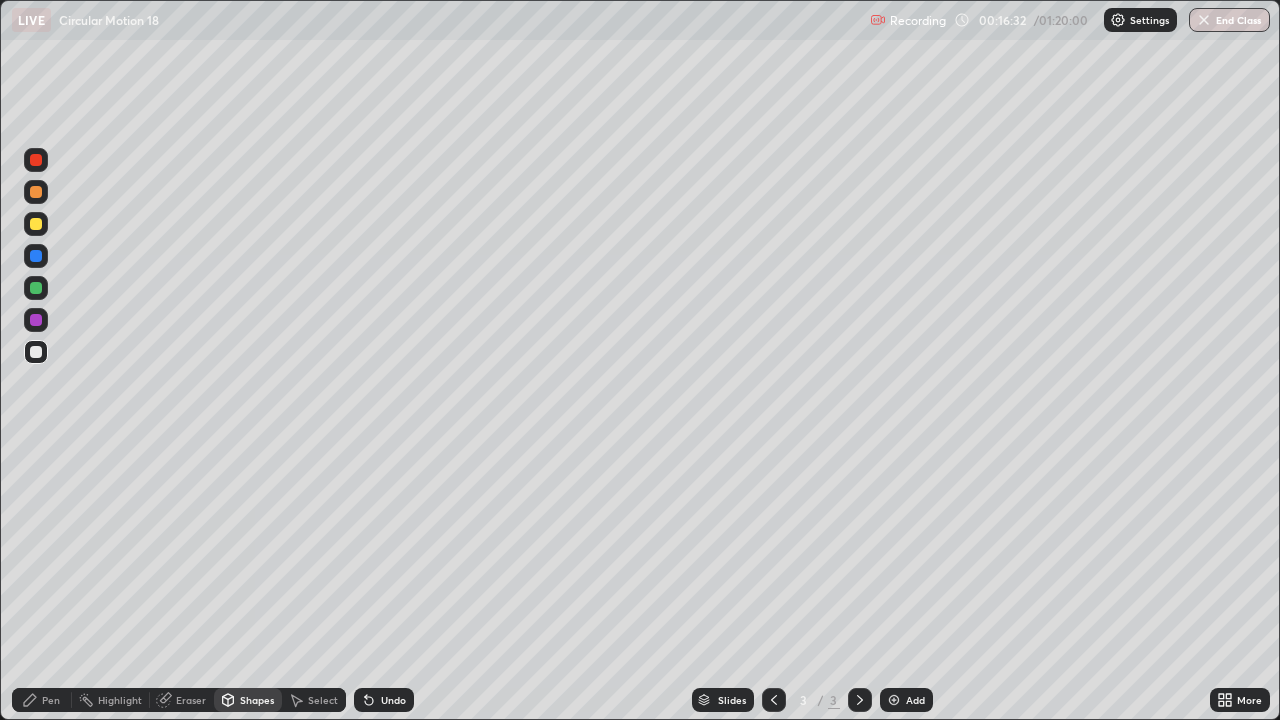 click on "Shapes" at bounding box center (257, 700) 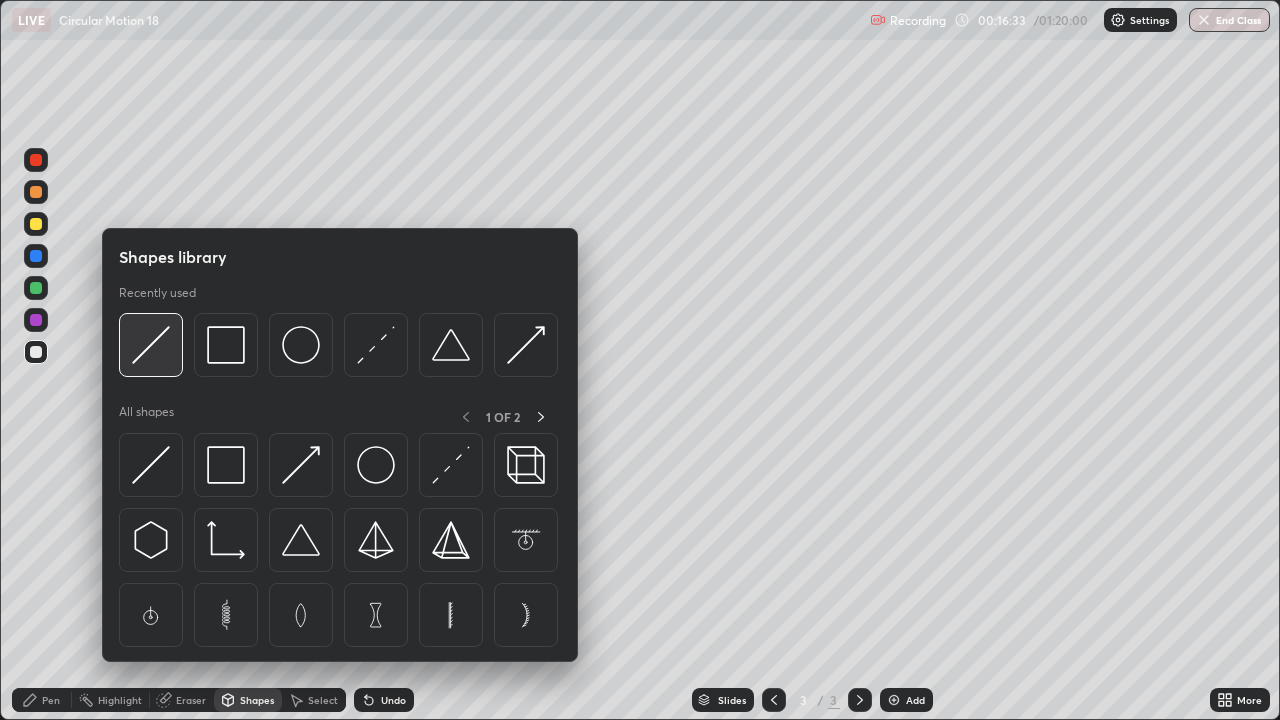 click at bounding box center (151, 345) 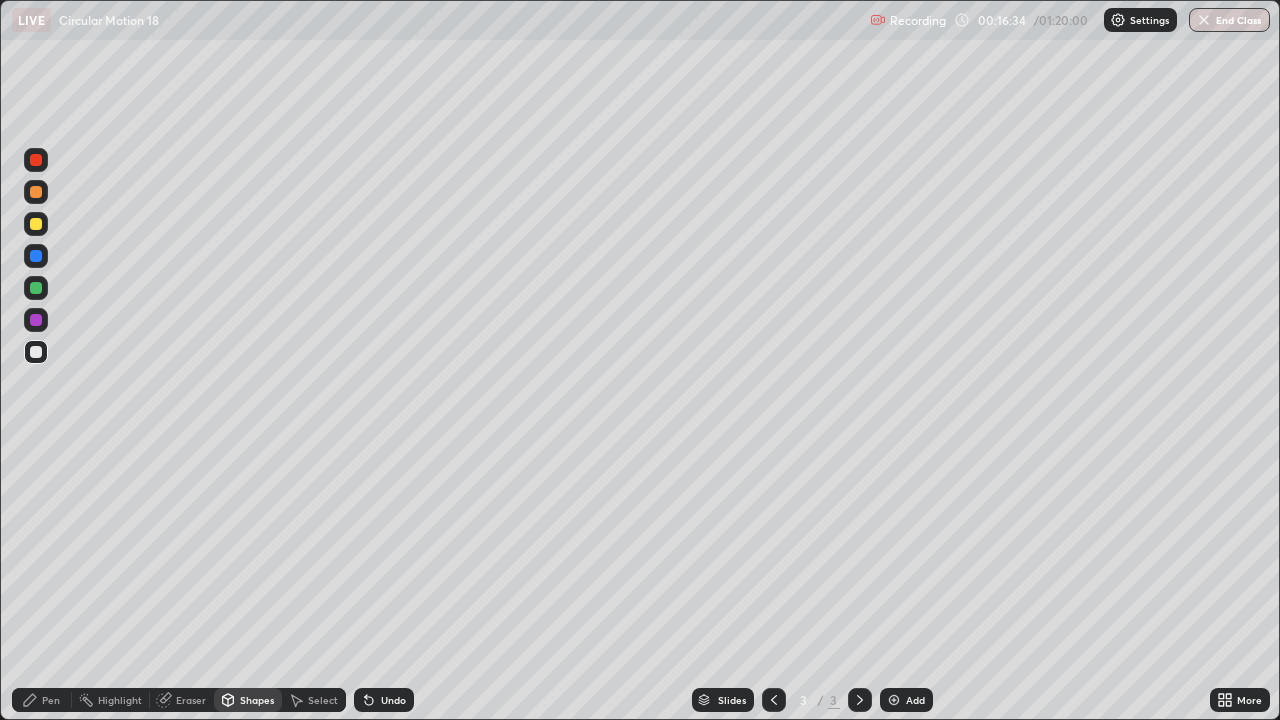 click at bounding box center (36, 224) 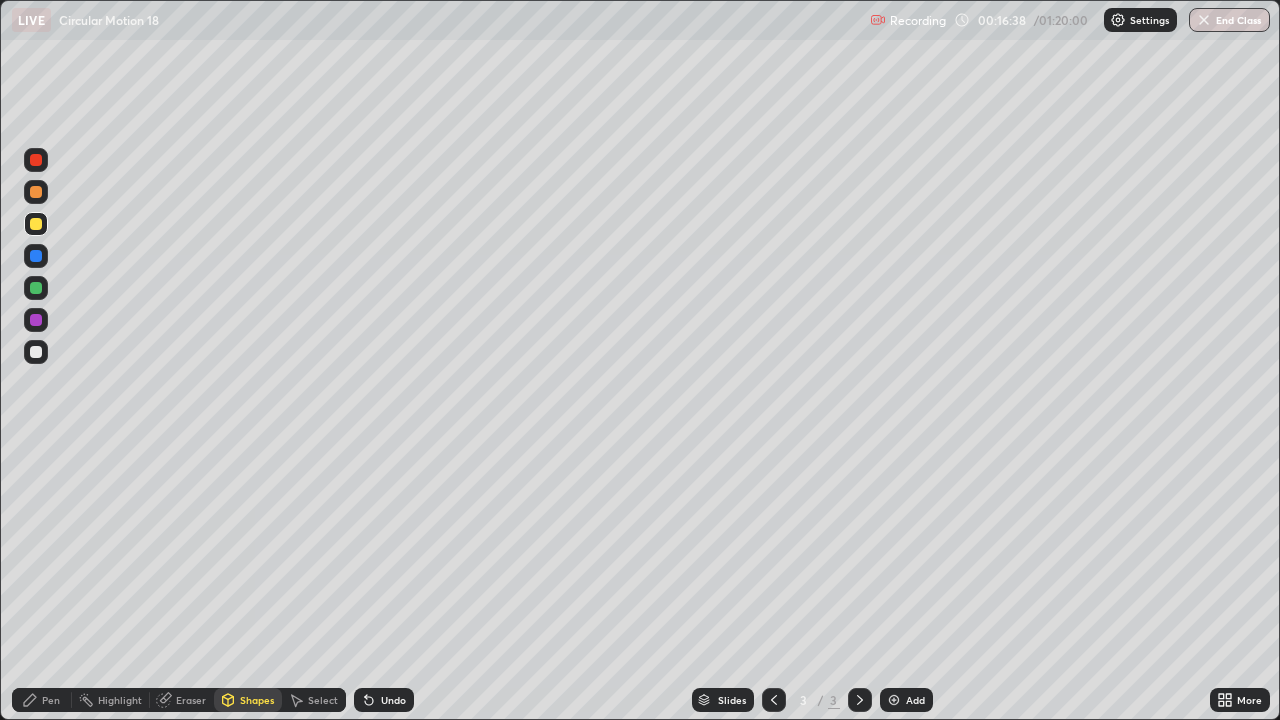 click on "Pen" at bounding box center (42, 700) 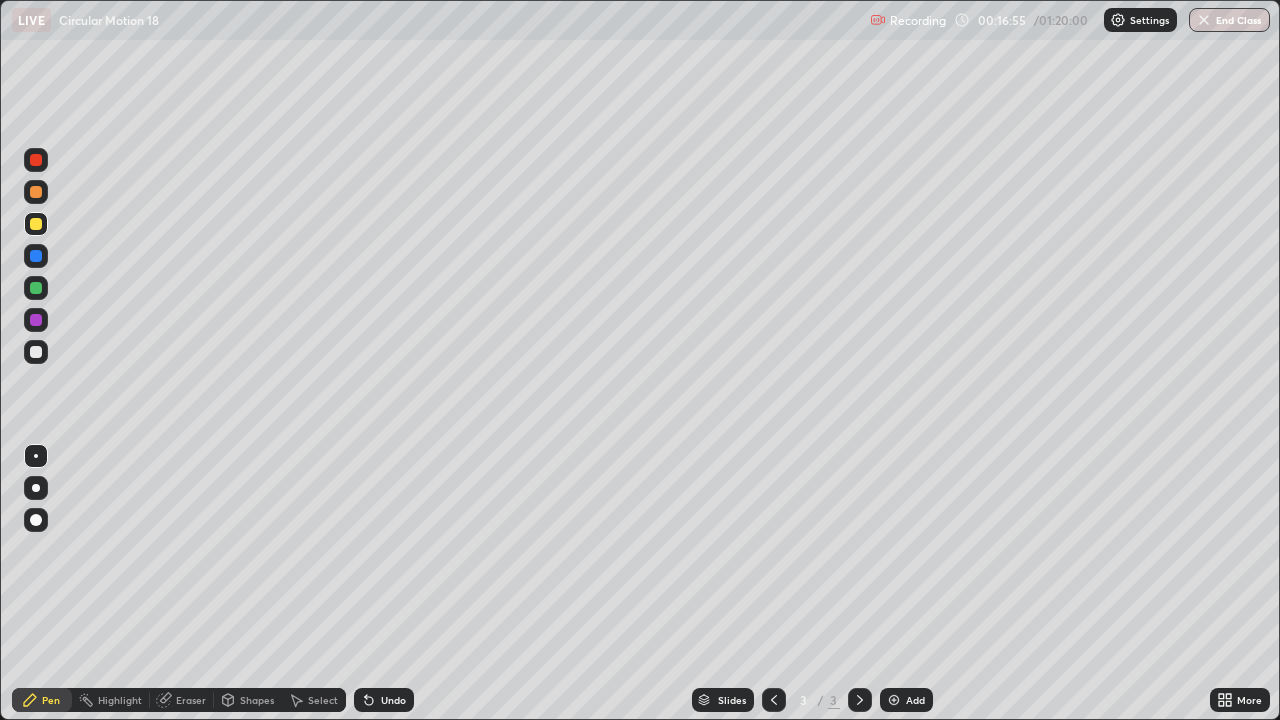 click at bounding box center (36, 192) 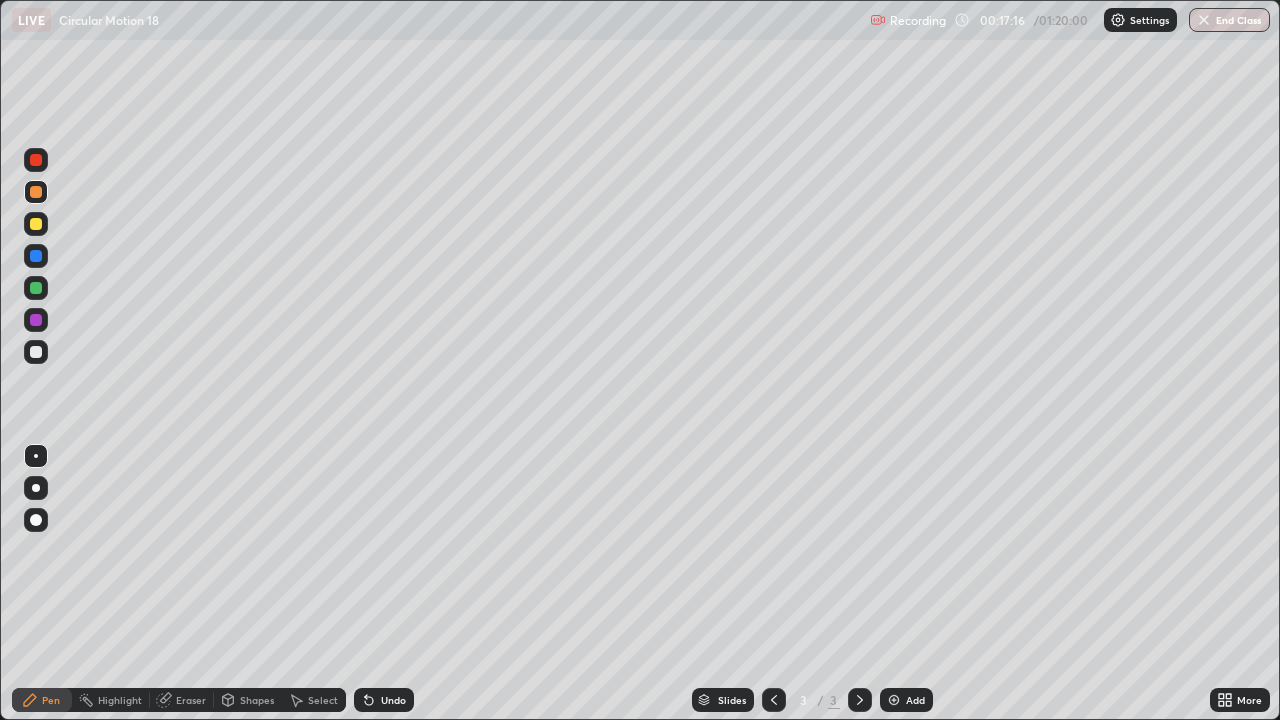 click 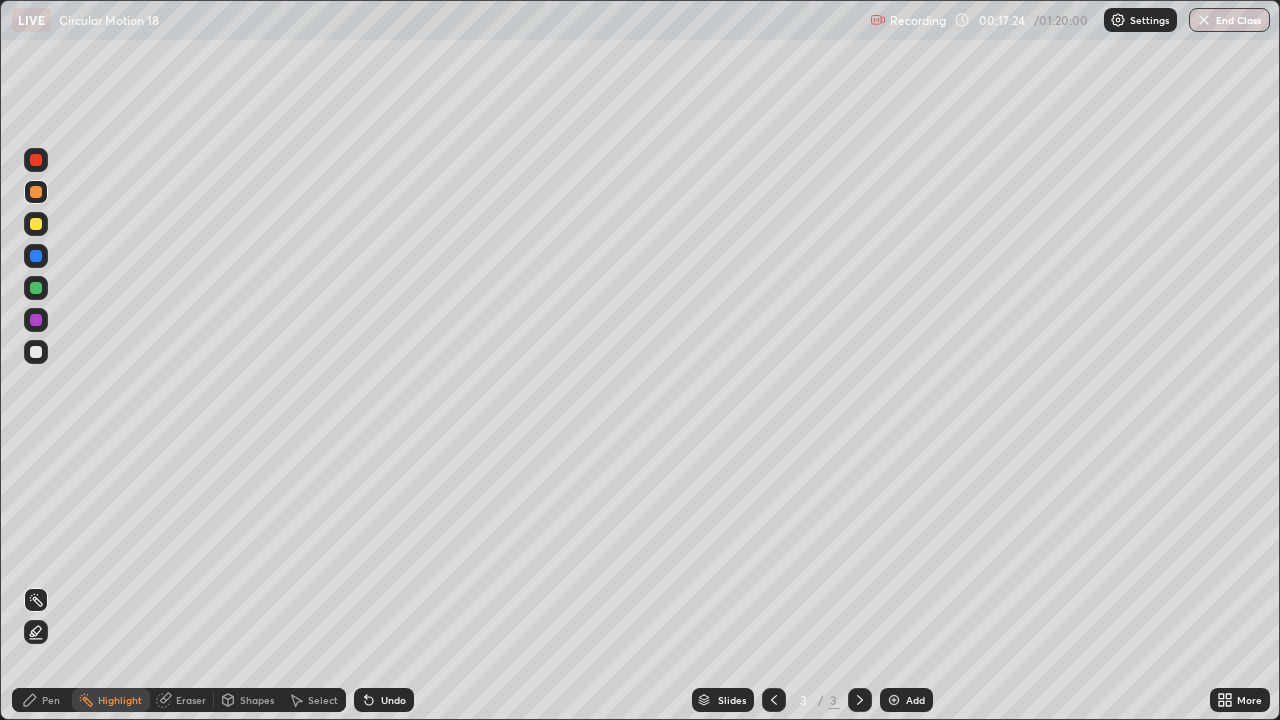 click on "Pen" at bounding box center (42, 700) 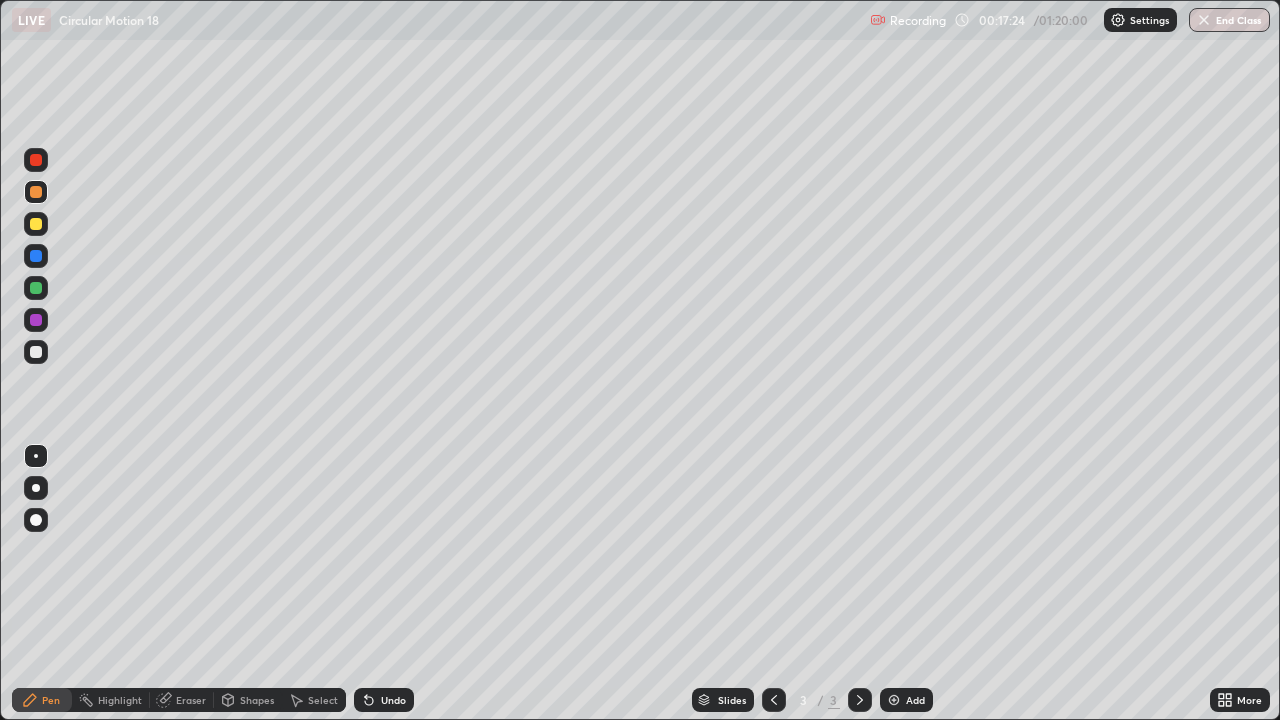 click at bounding box center [36, 352] 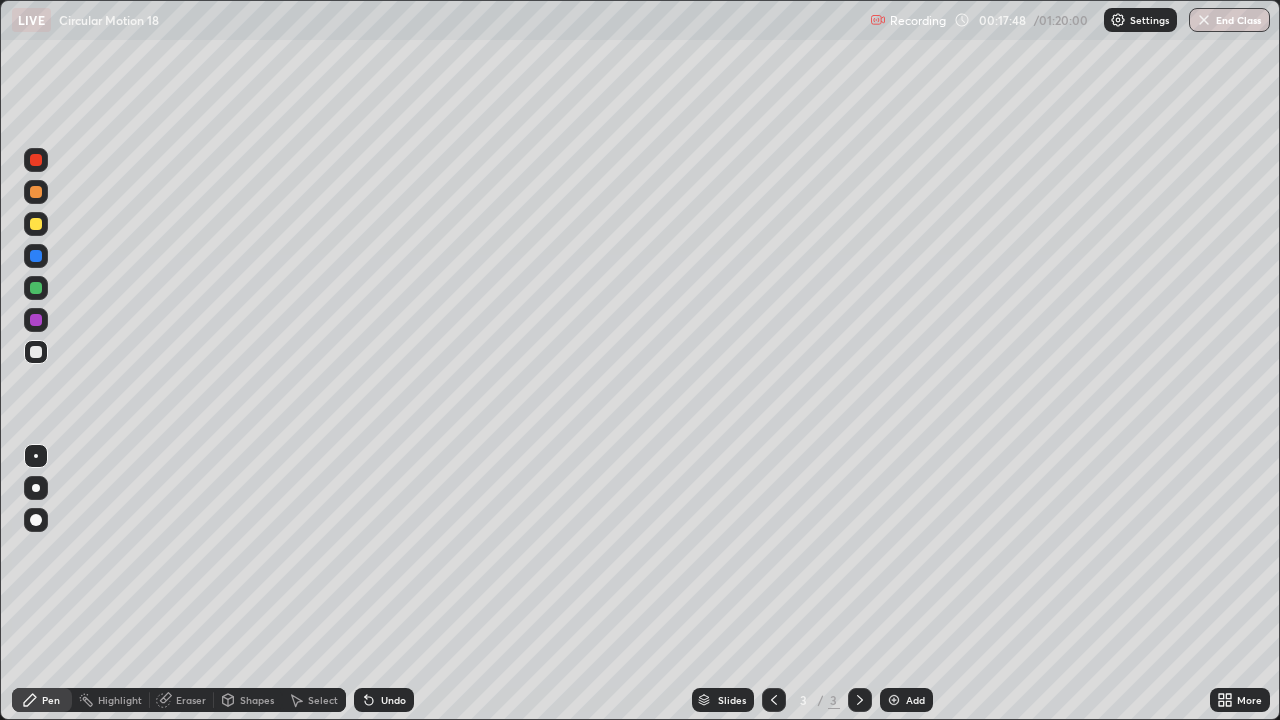 click on "Highlight" at bounding box center (120, 700) 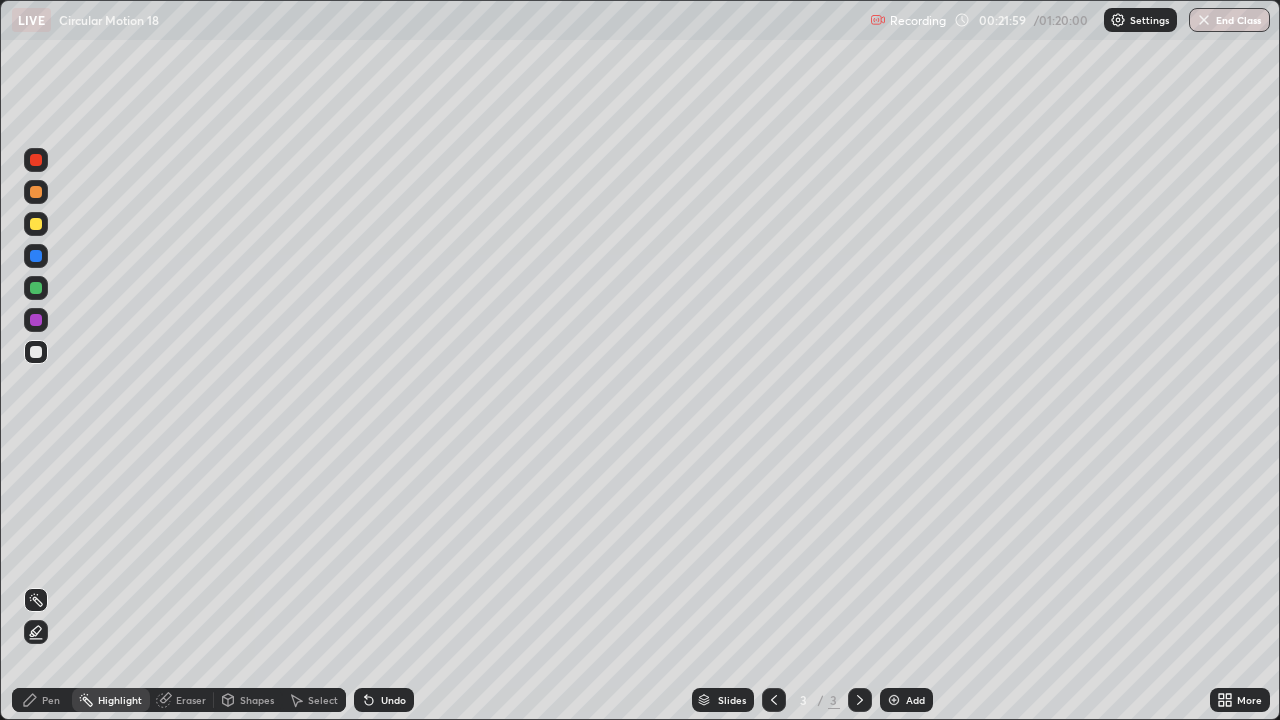 click at bounding box center [36, 352] 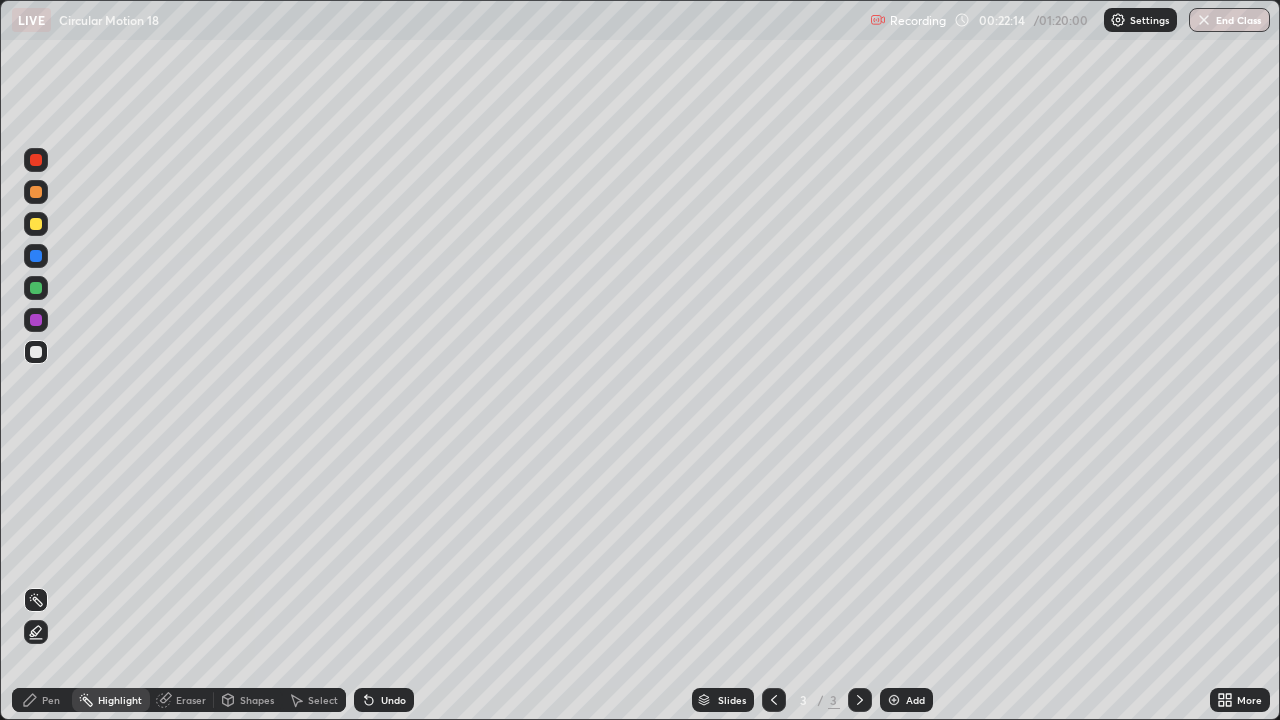 click on "Pen" at bounding box center (51, 700) 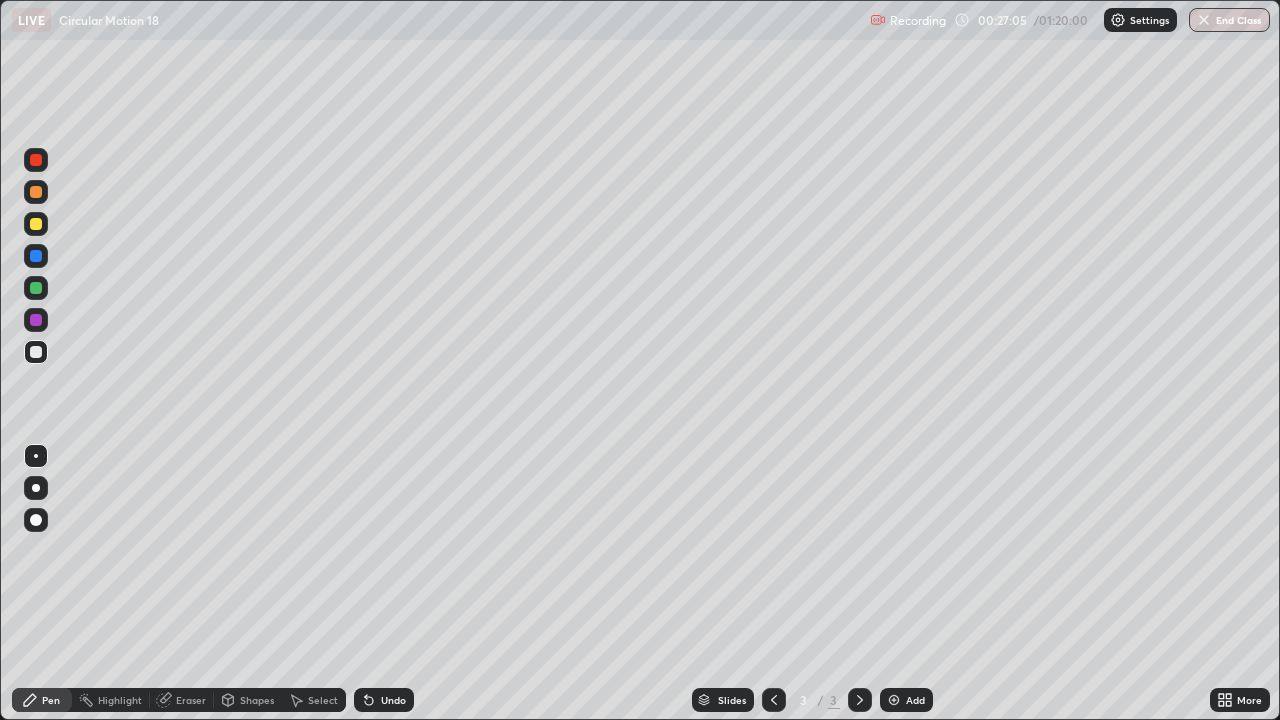 click on "Undo" at bounding box center (393, 700) 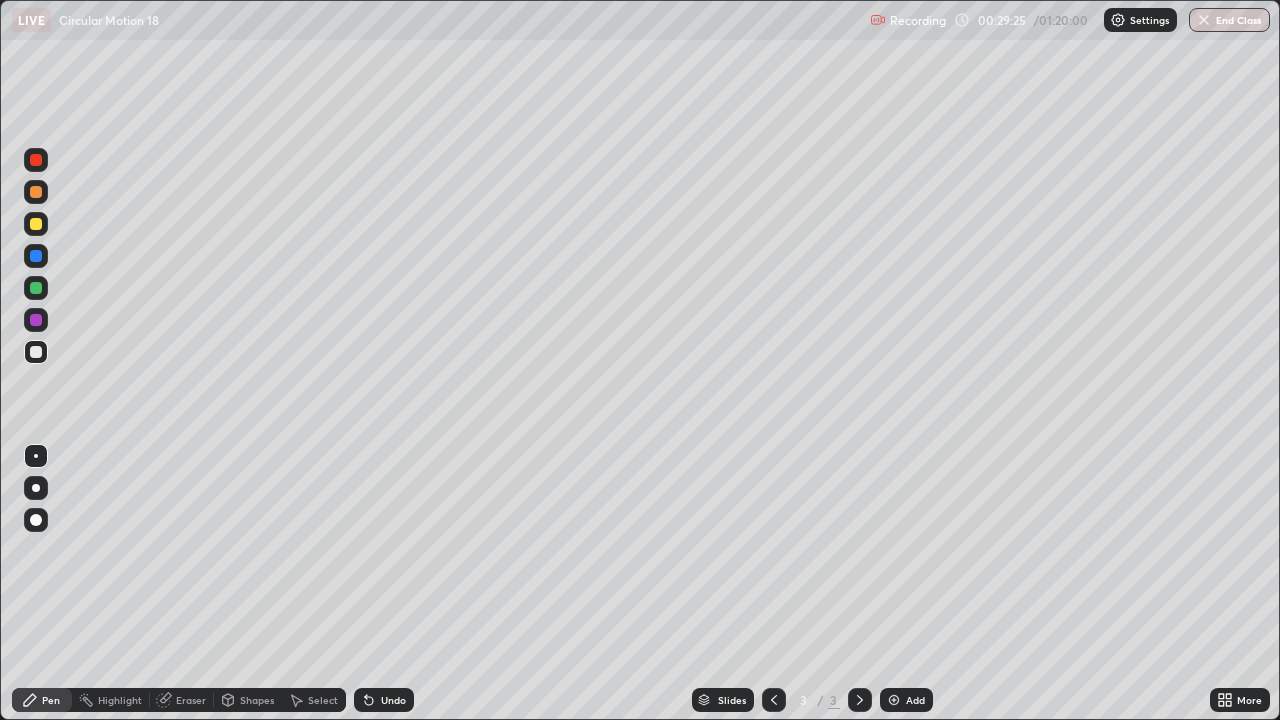 click on "Add" at bounding box center [915, 700] 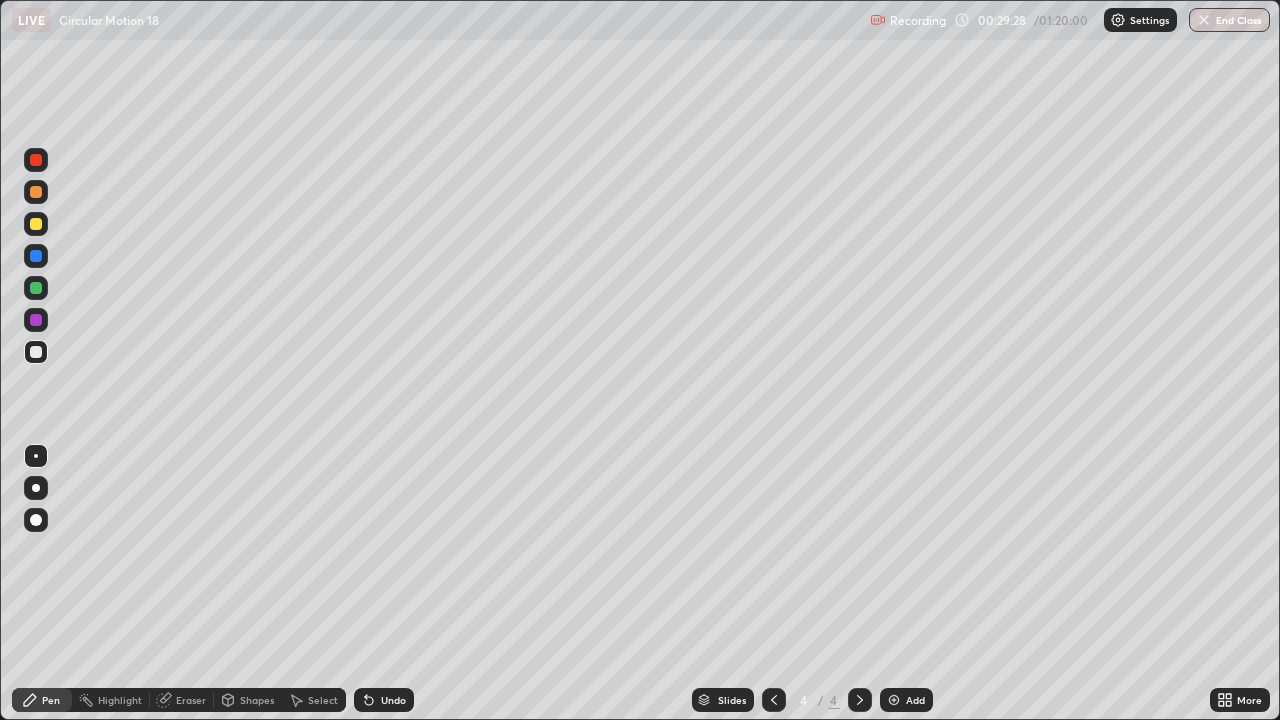 click on "Pen" at bounding box center (42, 700) 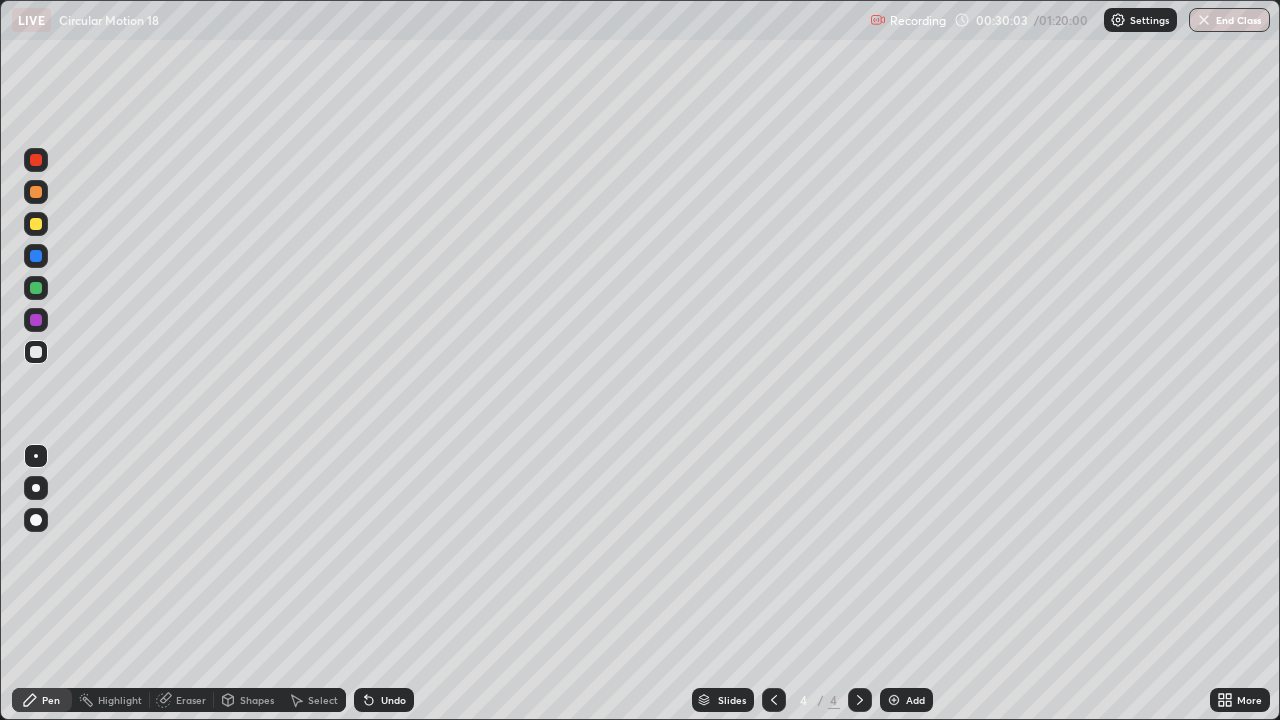click at bounding box center [36, 224] 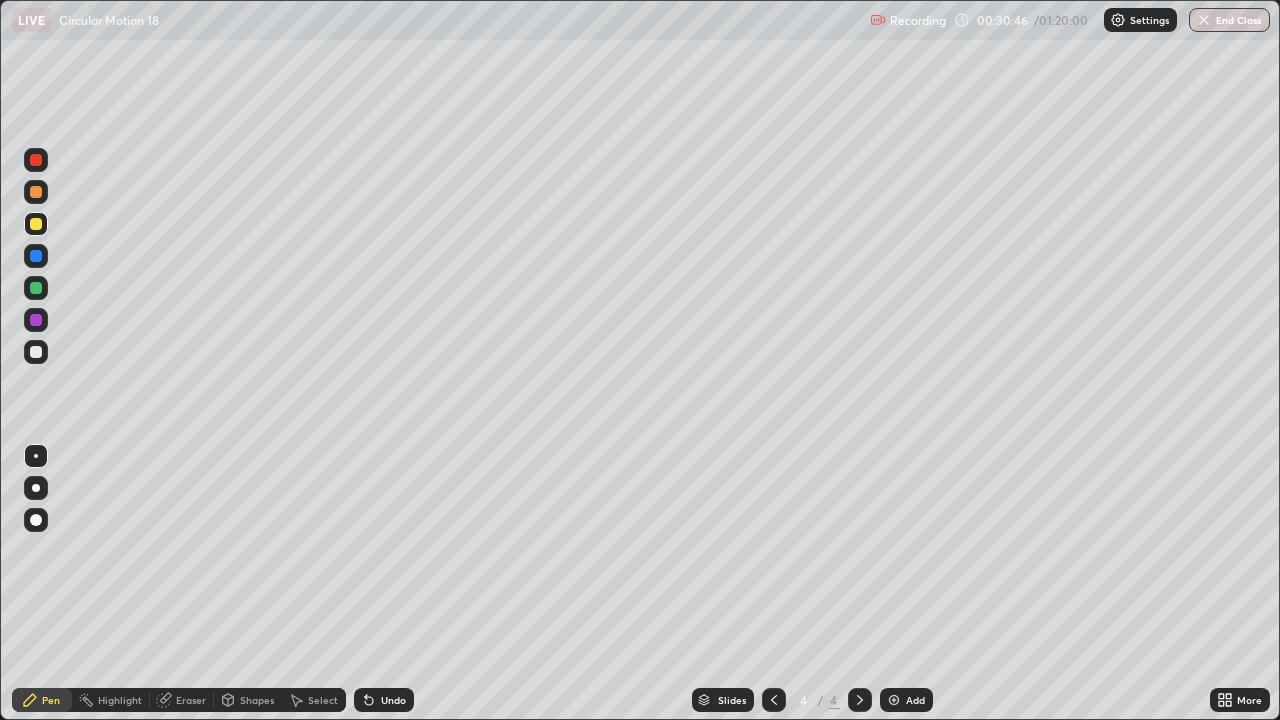click at bounding box center (36, 256) 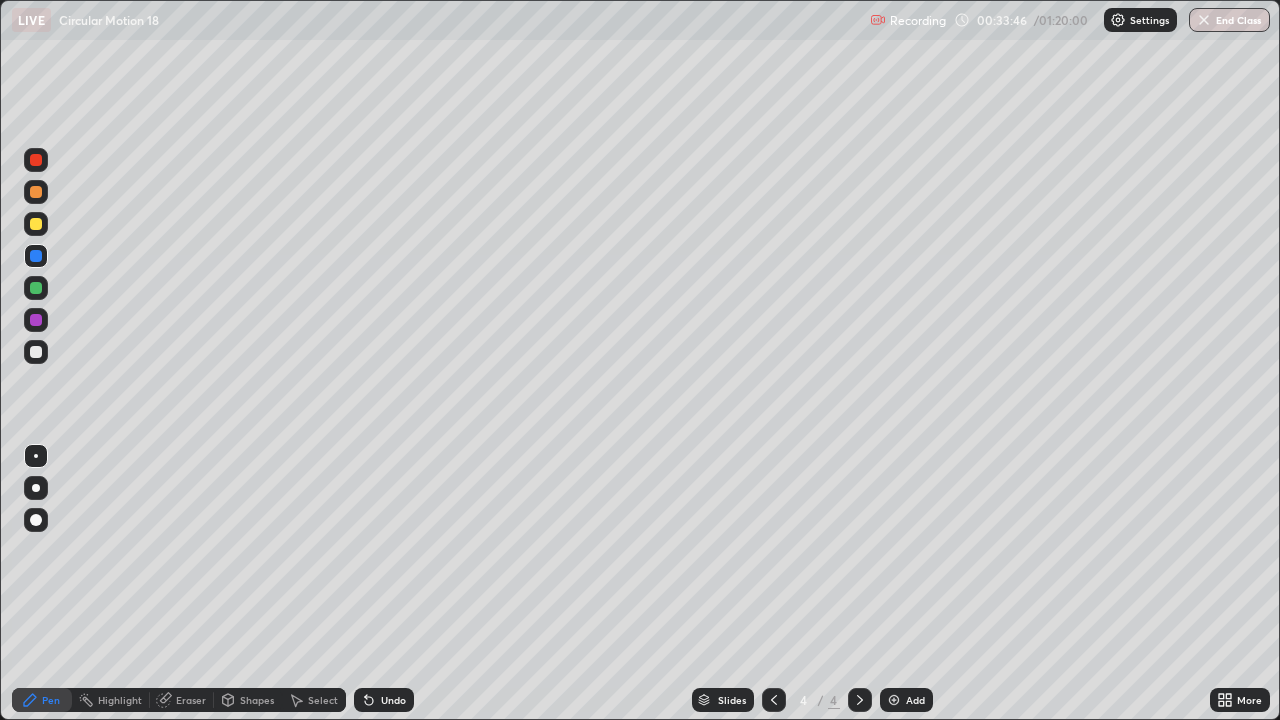 click at bounding box center [36, 352] 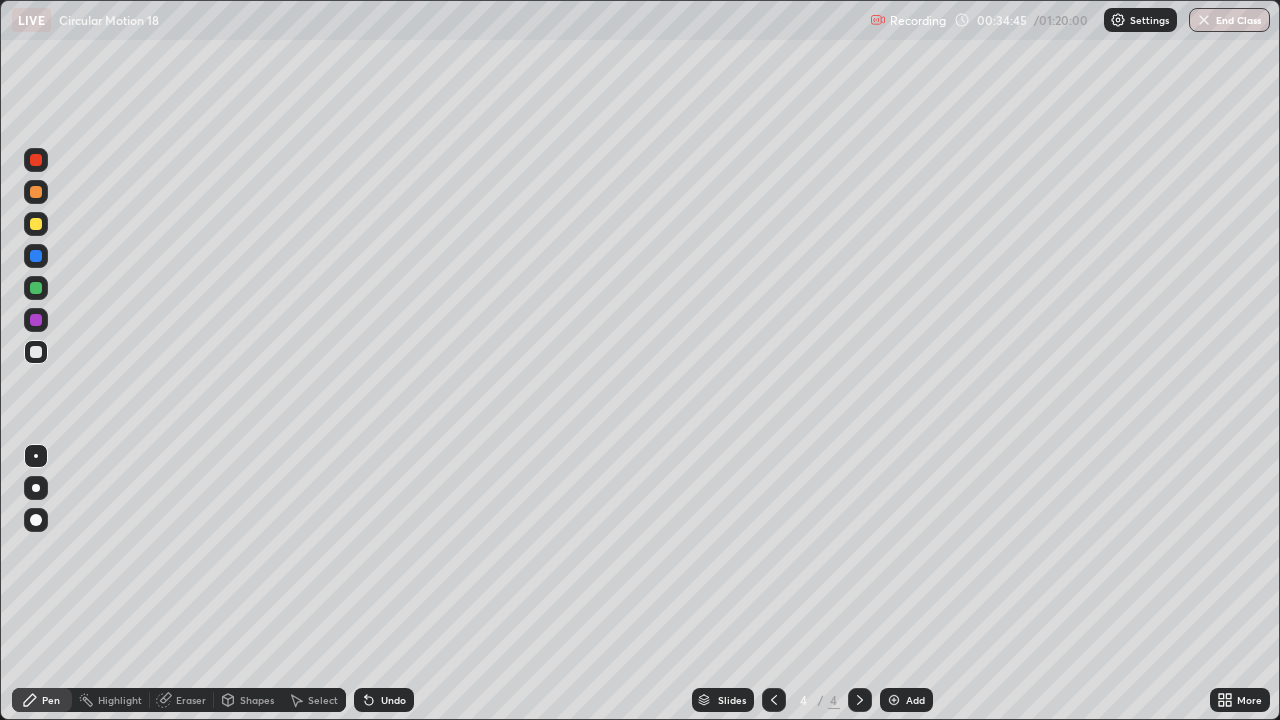 click on "Add" at bounding box center [906, 700] 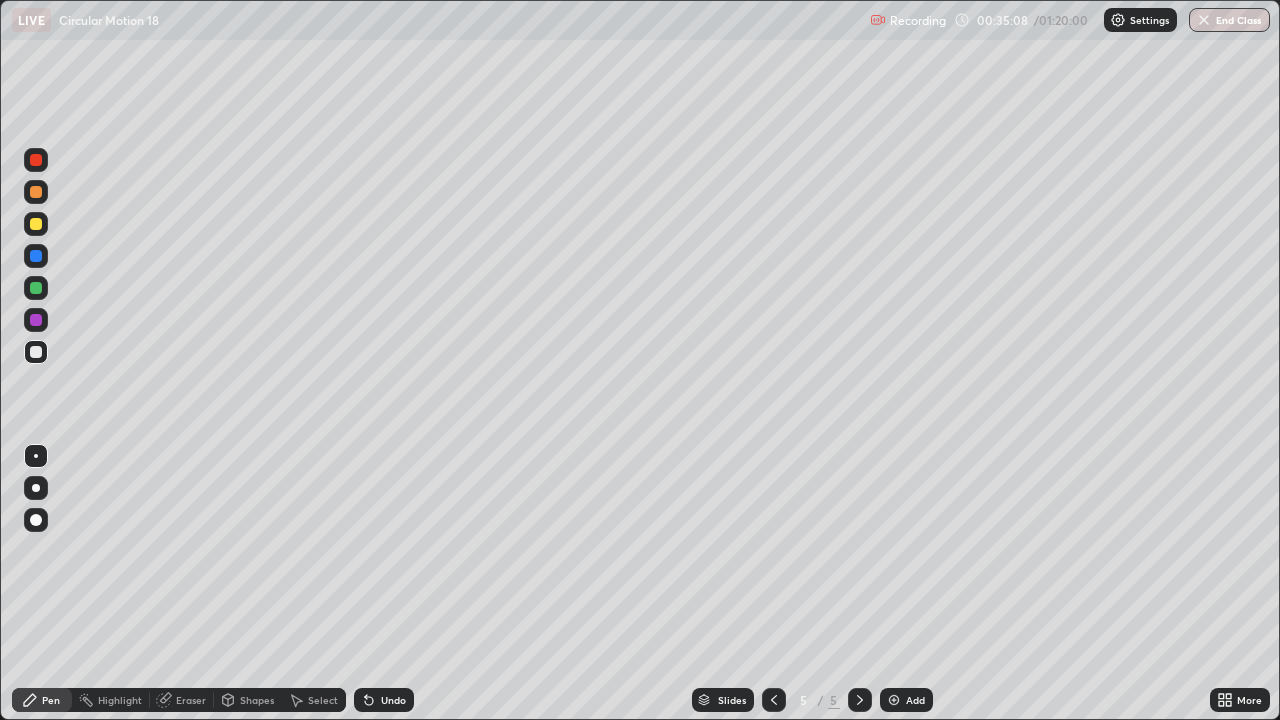 click 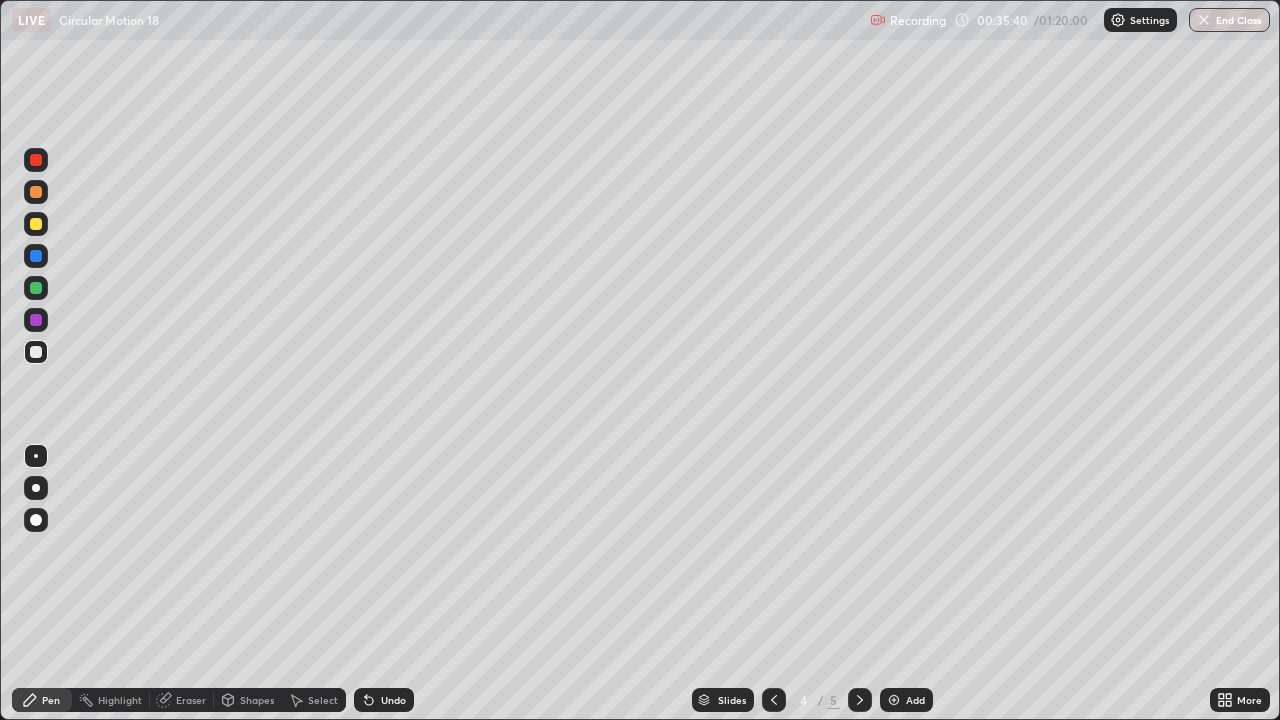 click 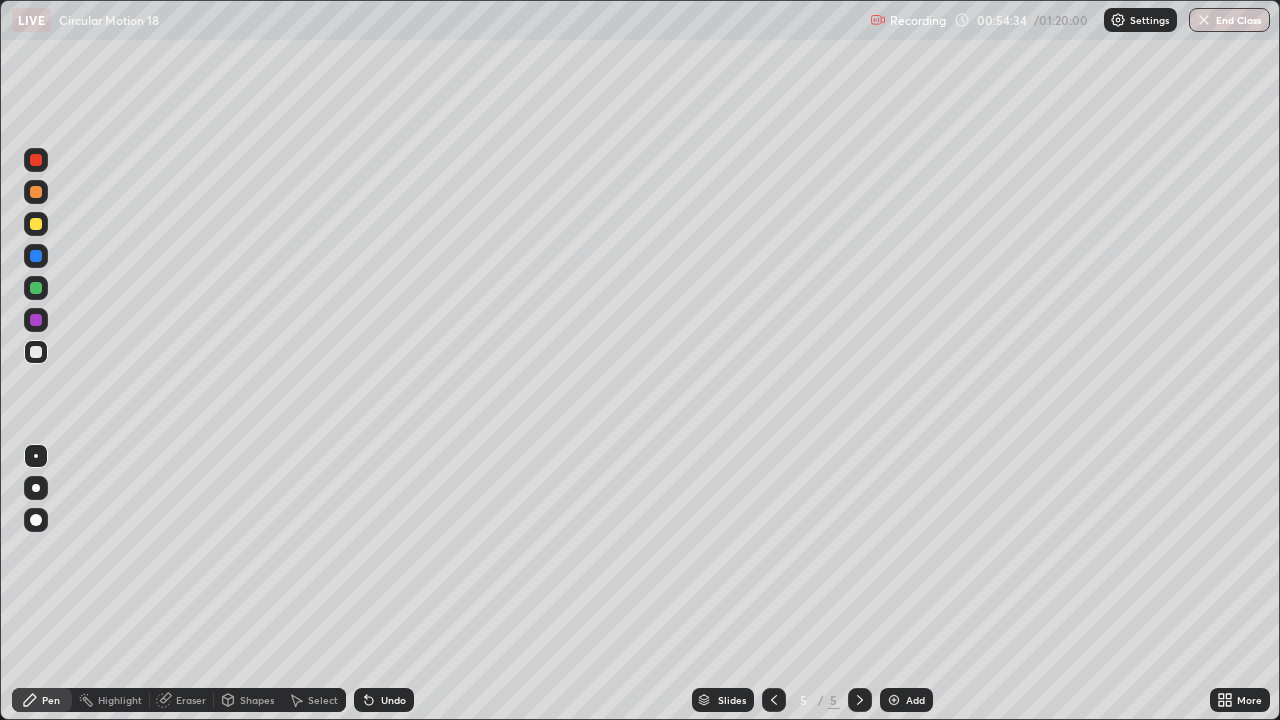 click on "Add" at bounding box center [906, 700] 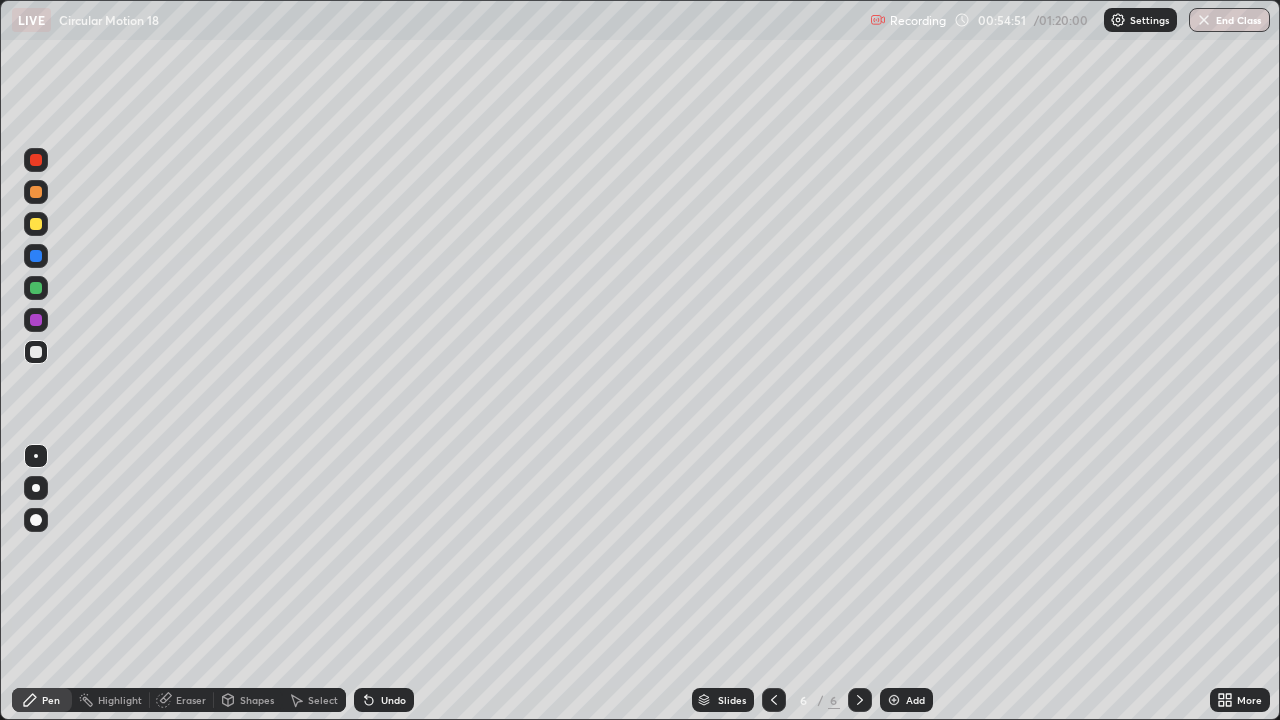 click 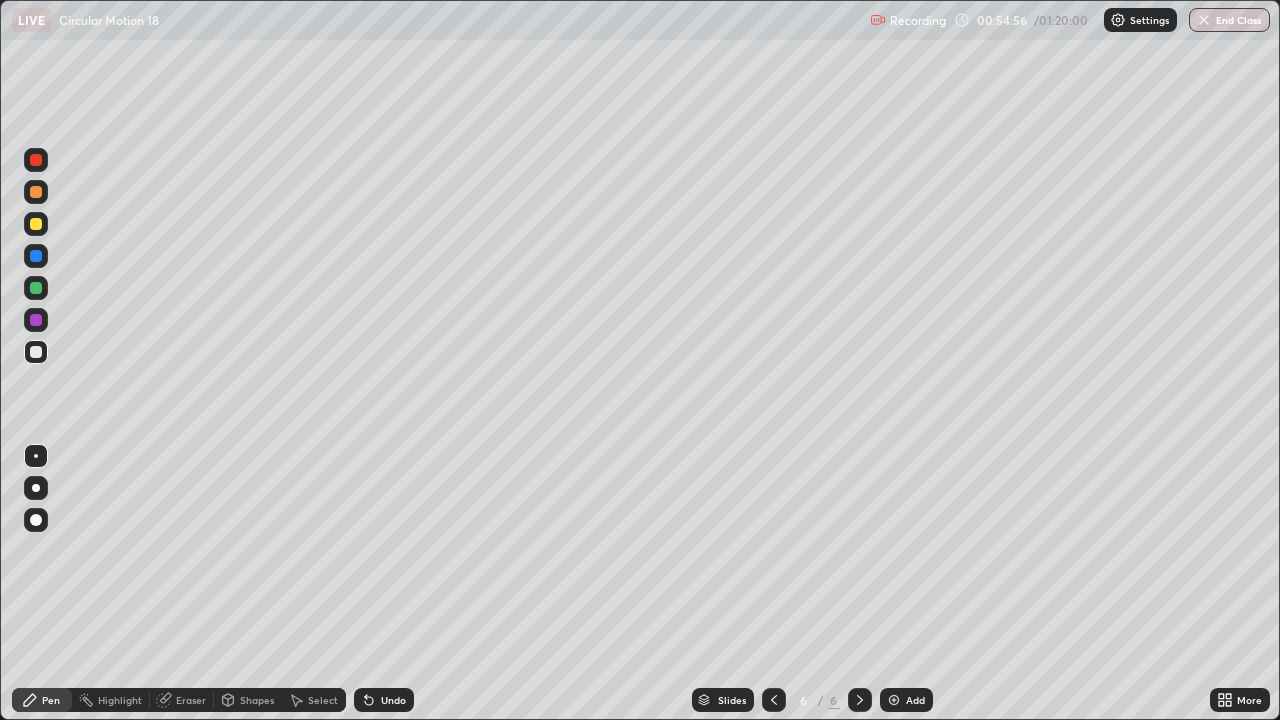 click at bounding box center (36, 224) 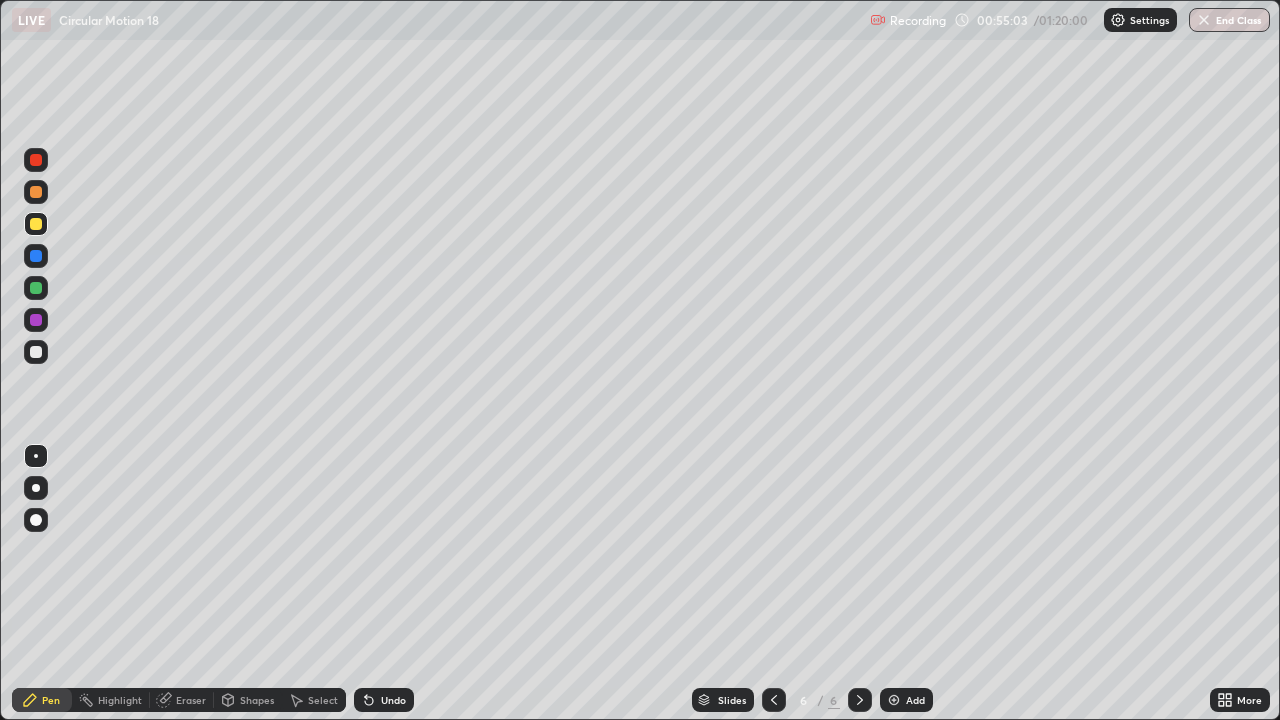 click at bounding box center (36, 352) 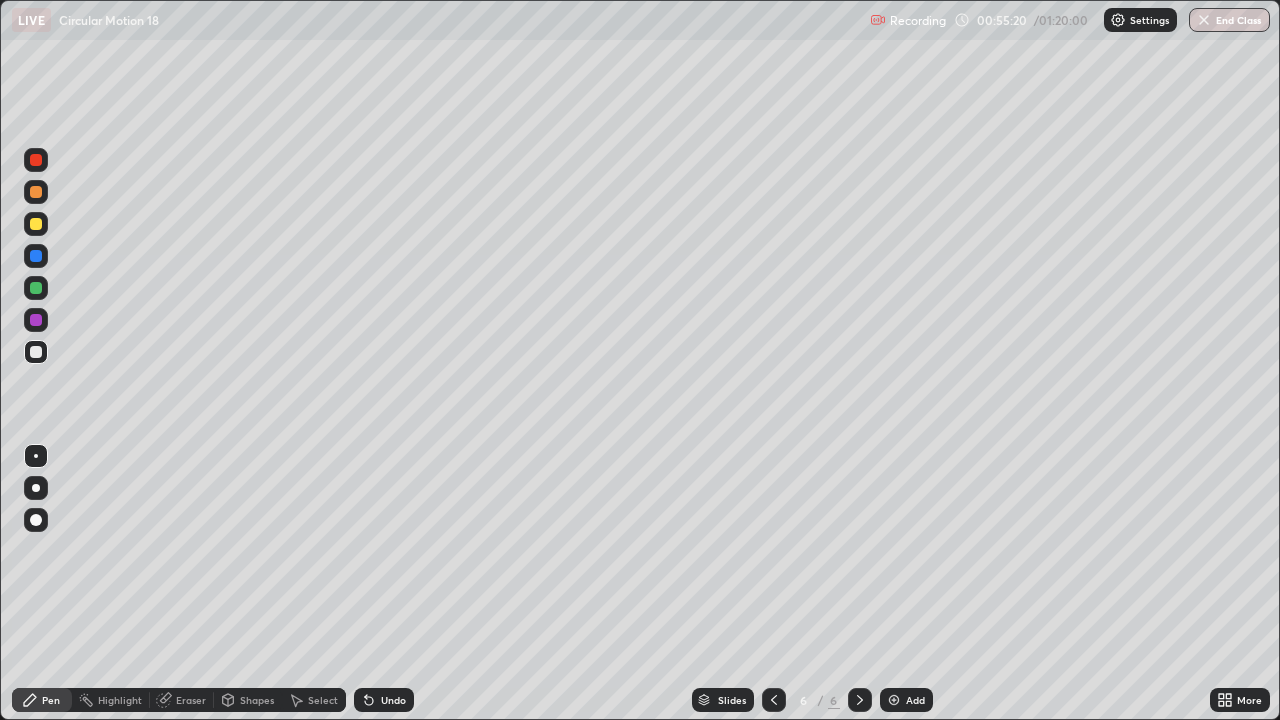 click at bounding box center [36, 256] 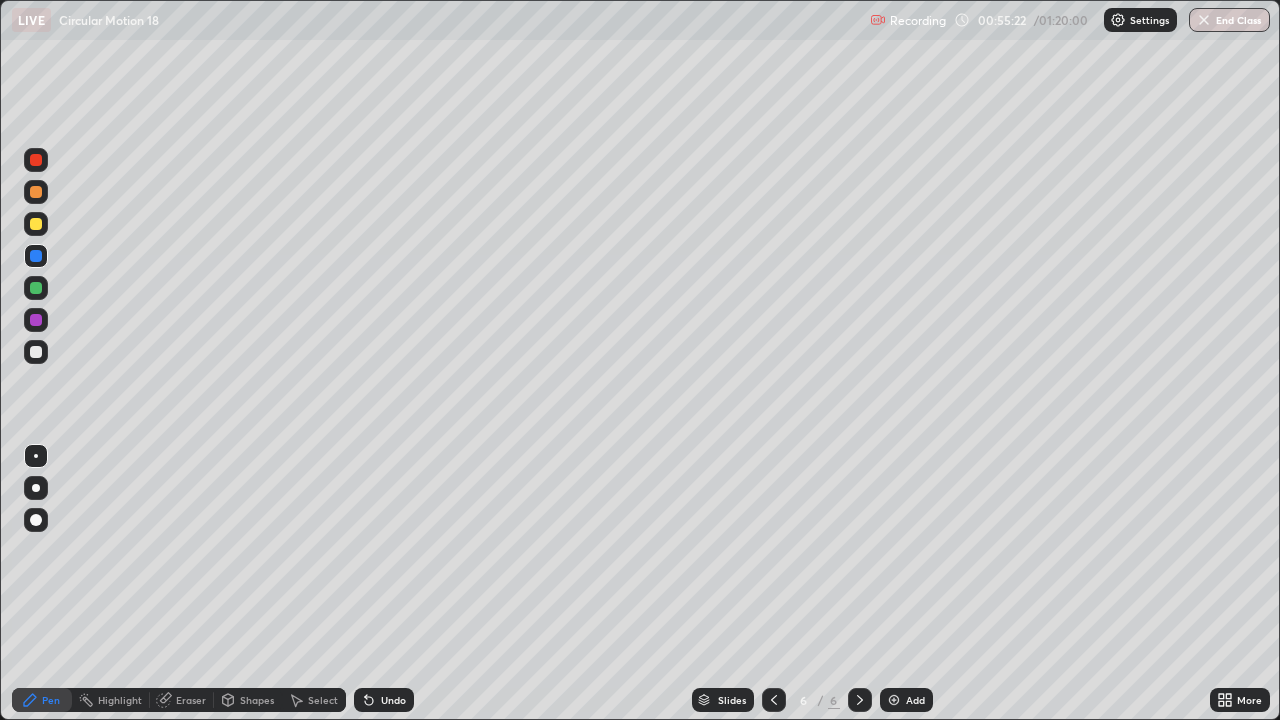 click at bounding box center (36, 352) 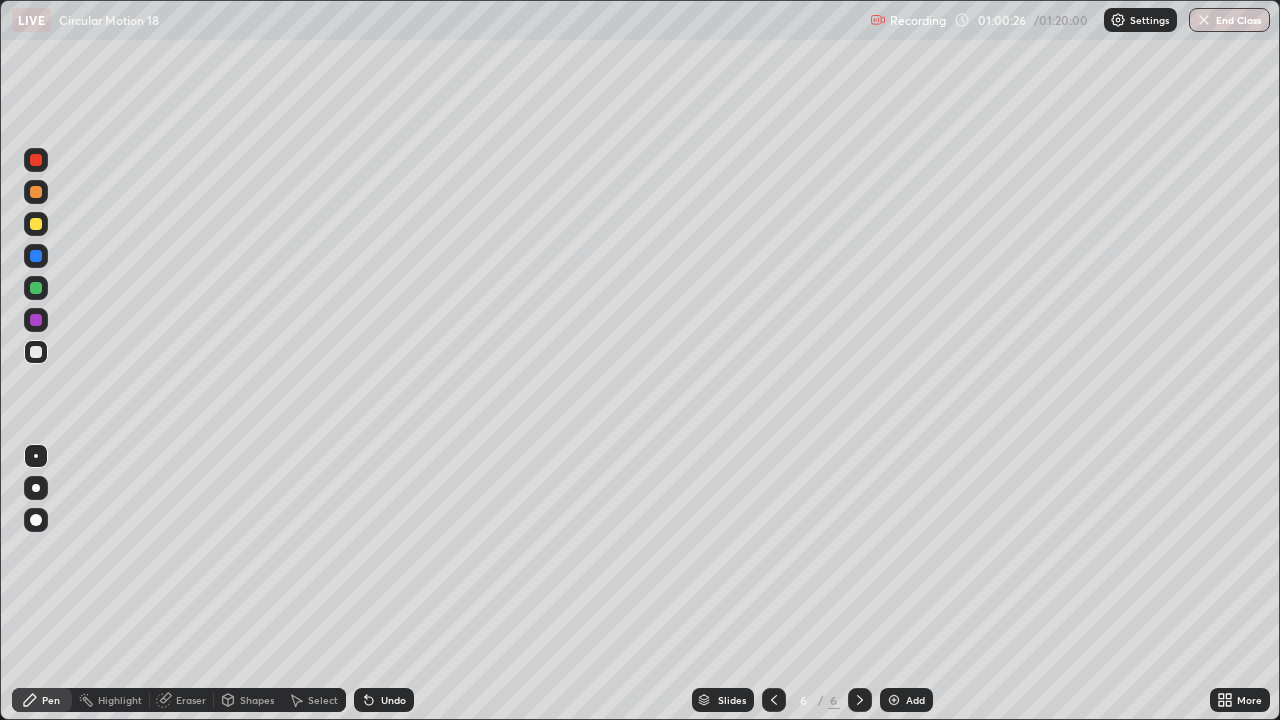 click on "Add" at bounding box center [906, 700] 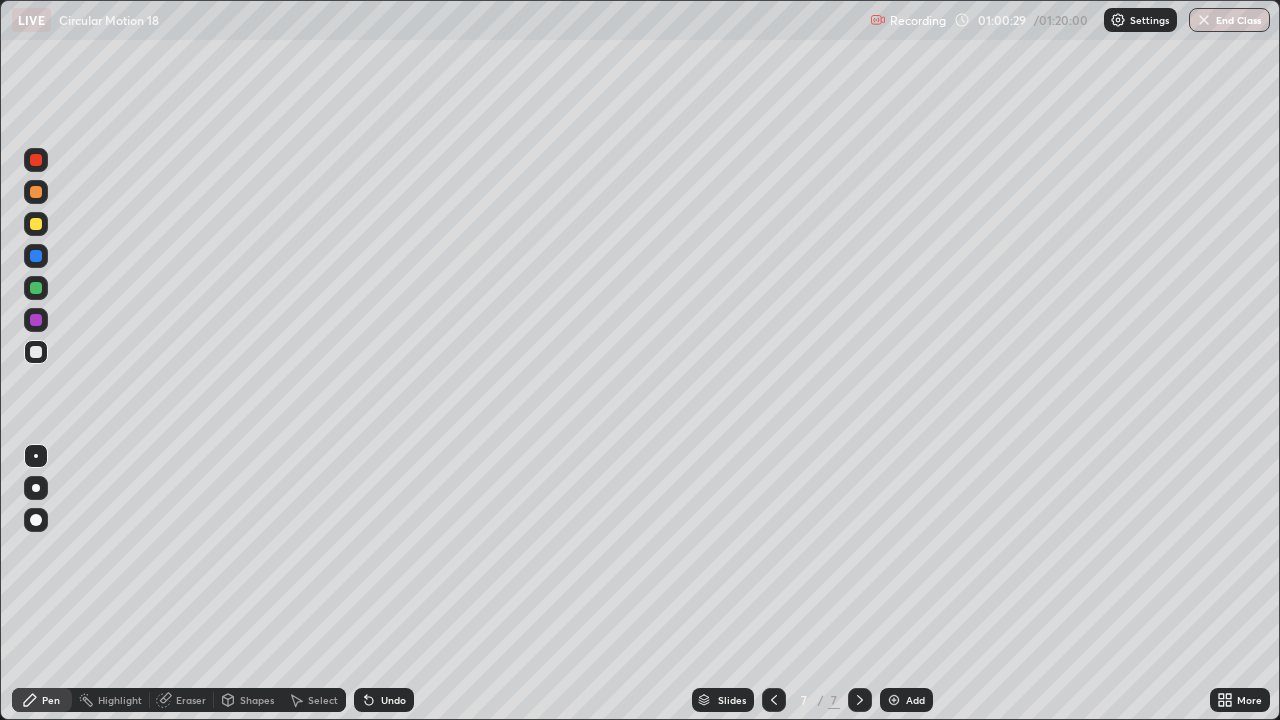 click at bounding box center [36, 456] 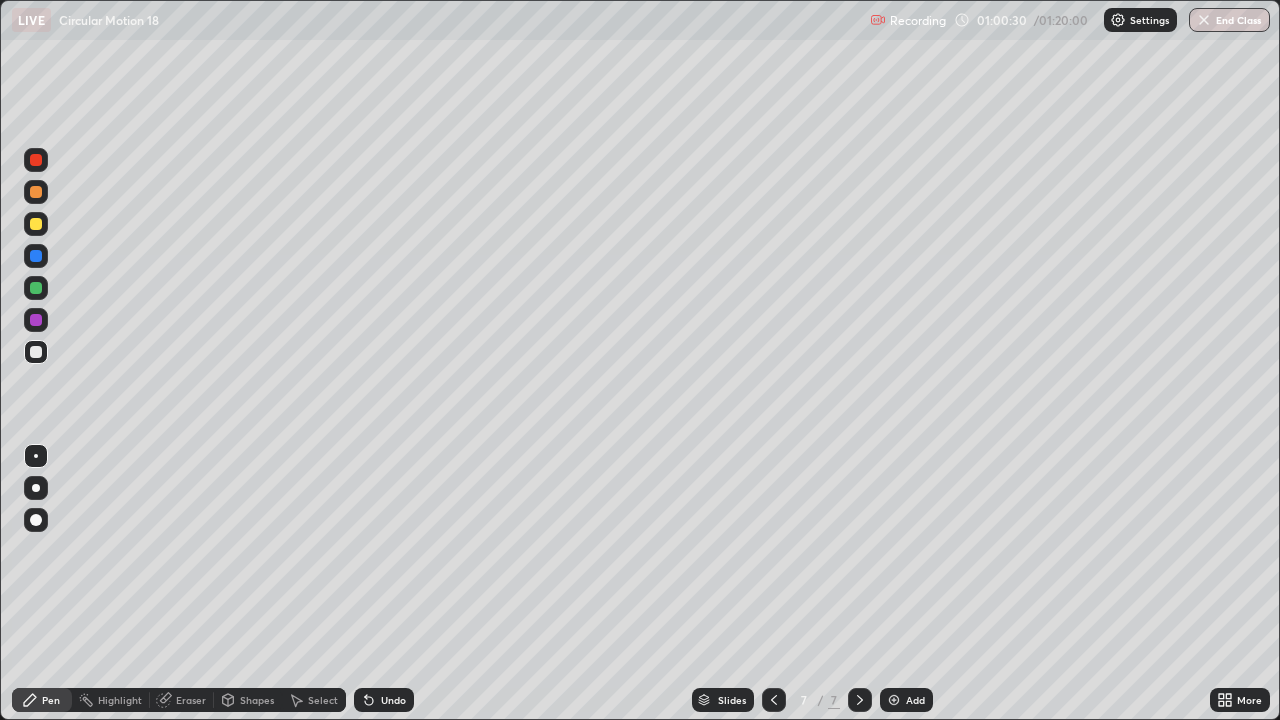 click at bounding box center (36, 456) 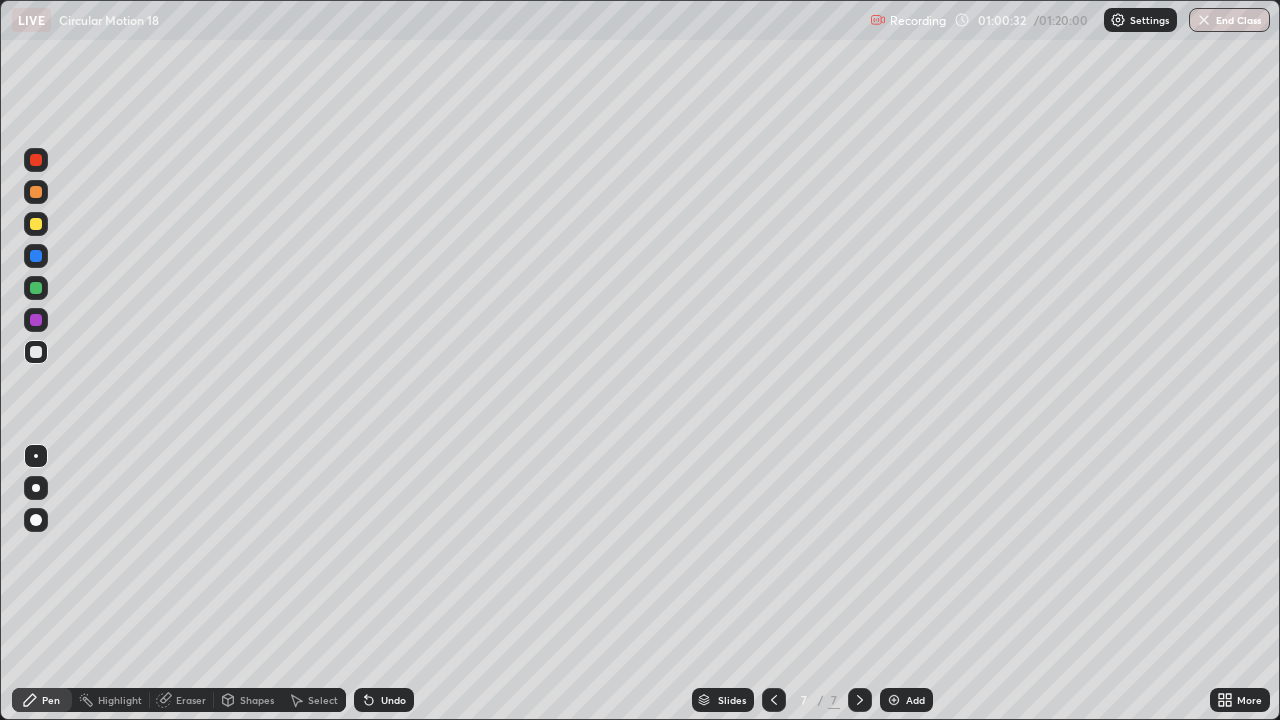 click at bounding box center [36, 352] 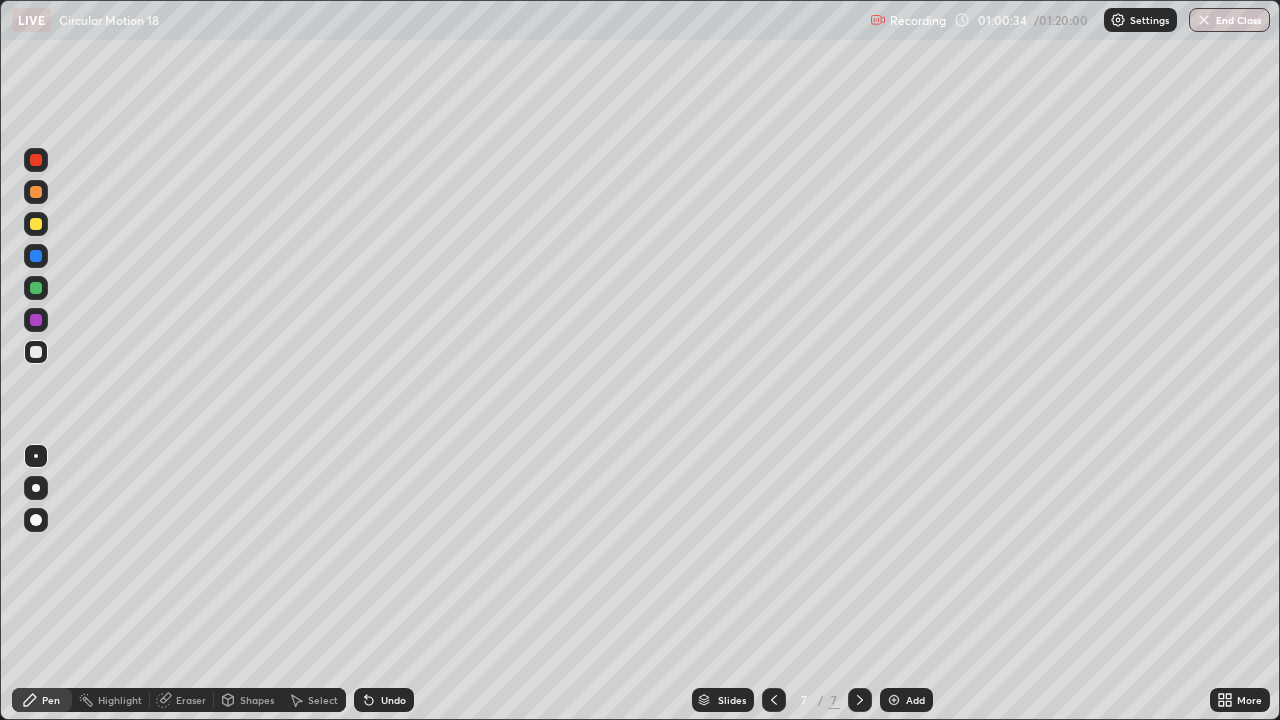 click on "Pen" at bounding box center (42, 700) 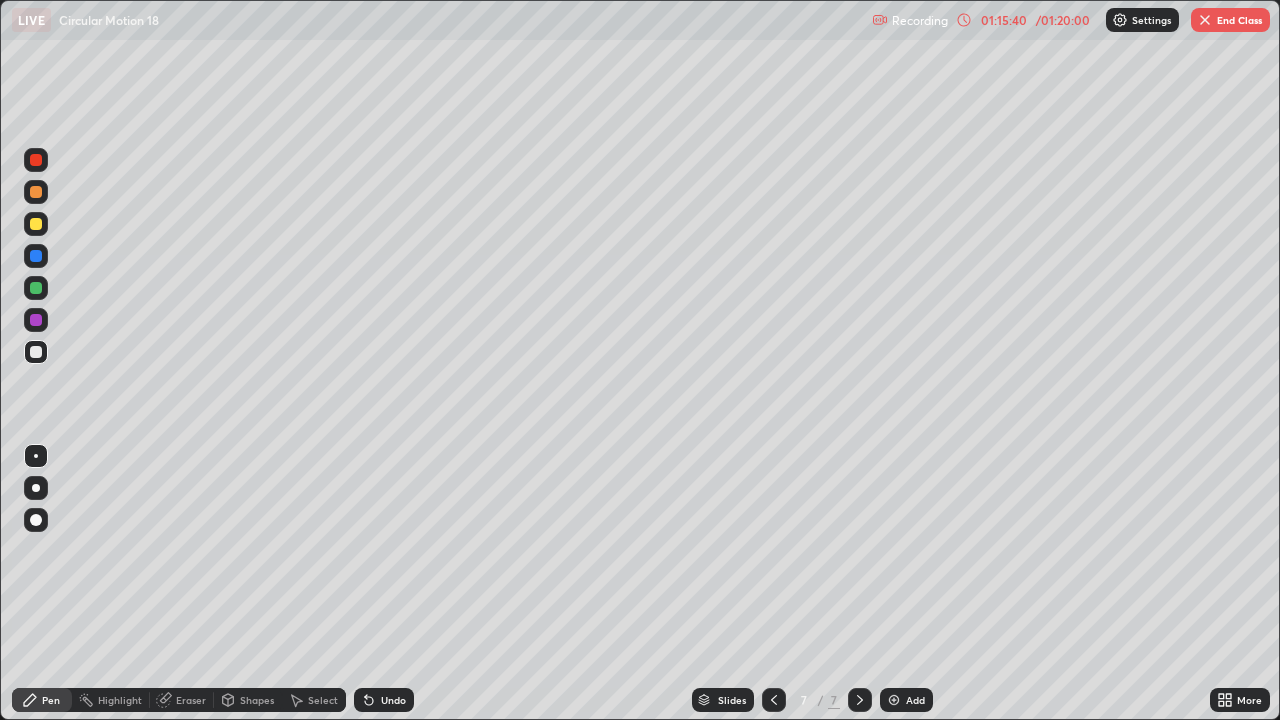 click on "Eraser" at bounding box center [191, 700] 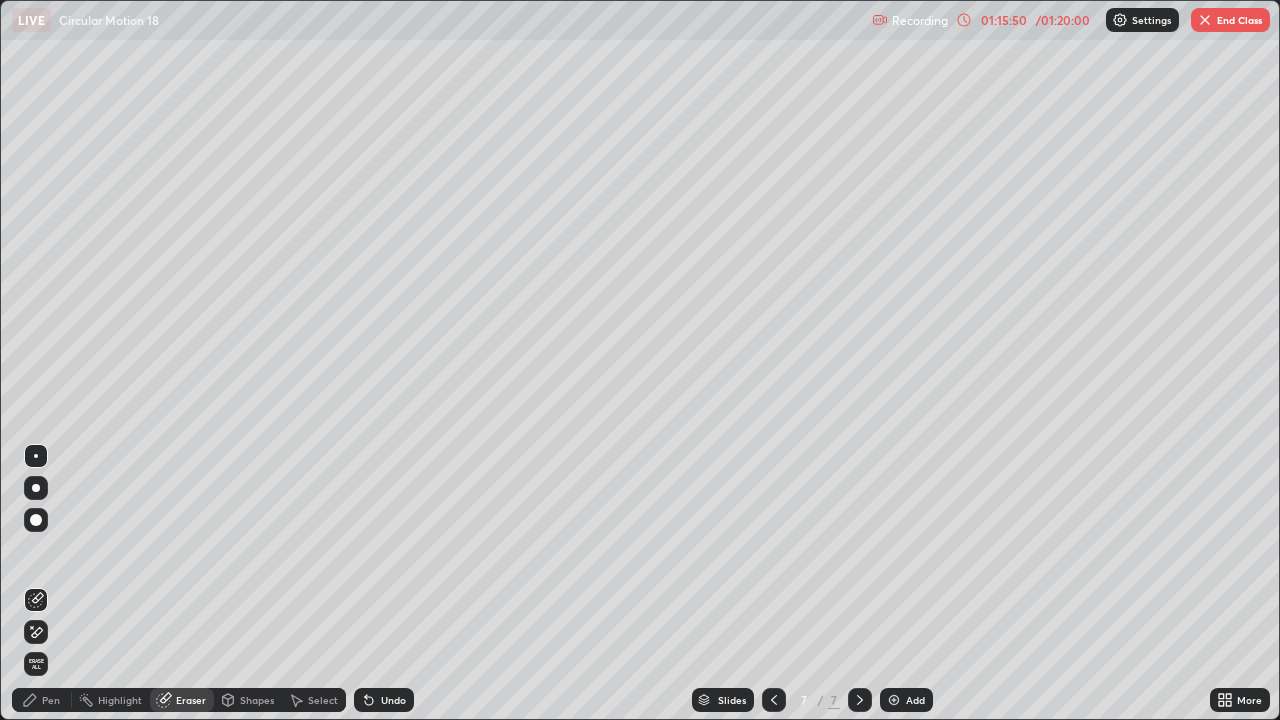 click on "Pen" at bounding box center [51, 700] 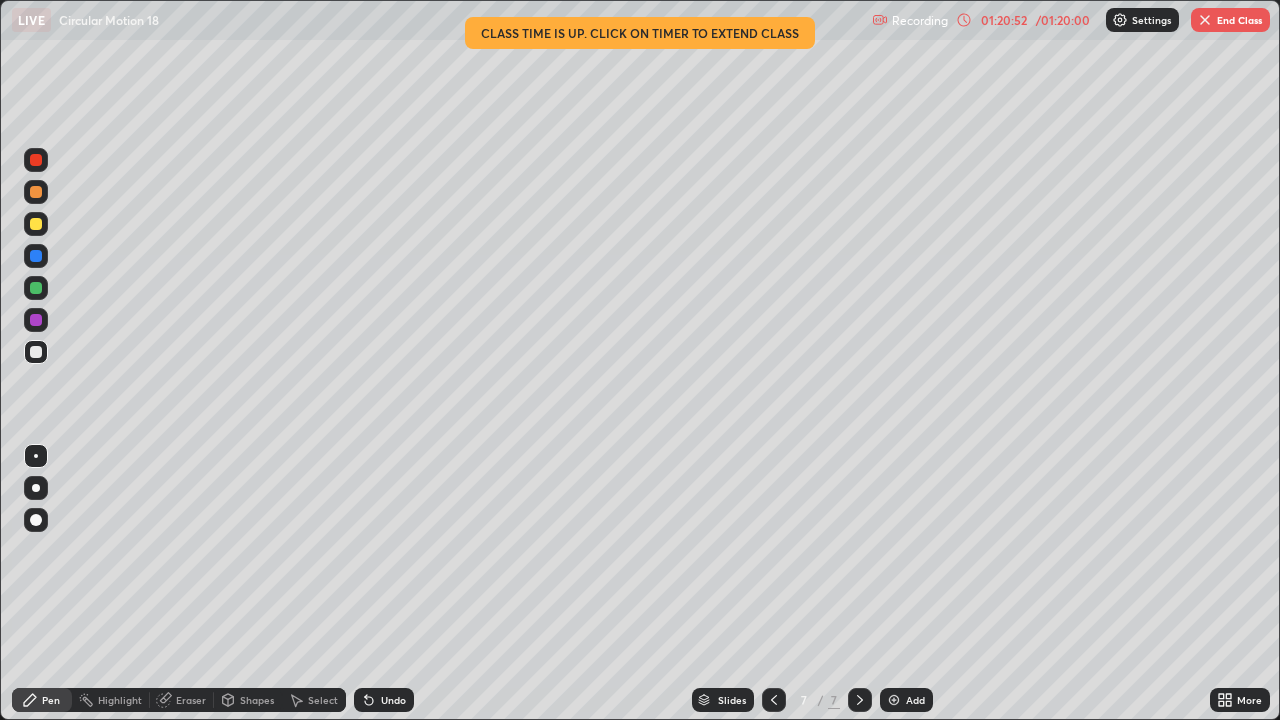 click on "End Class" at bounding box center (1230, 20) 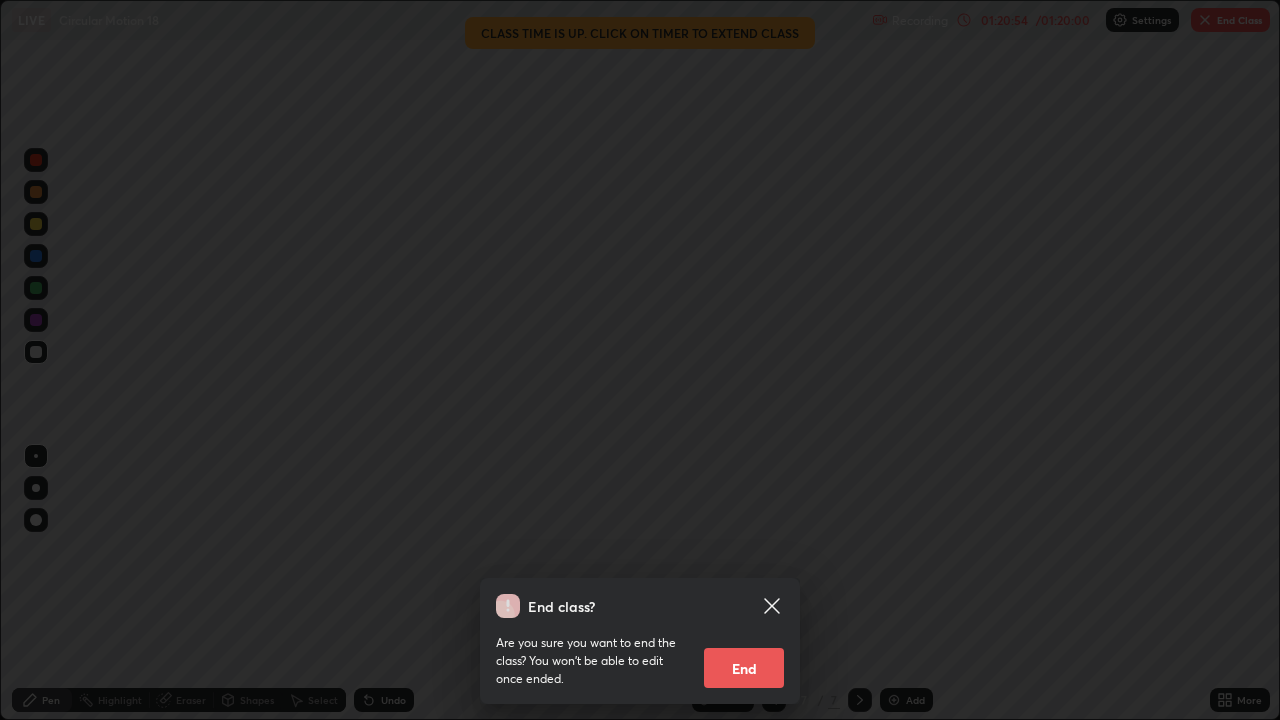 click on "End" at bounding box center (744, 668) 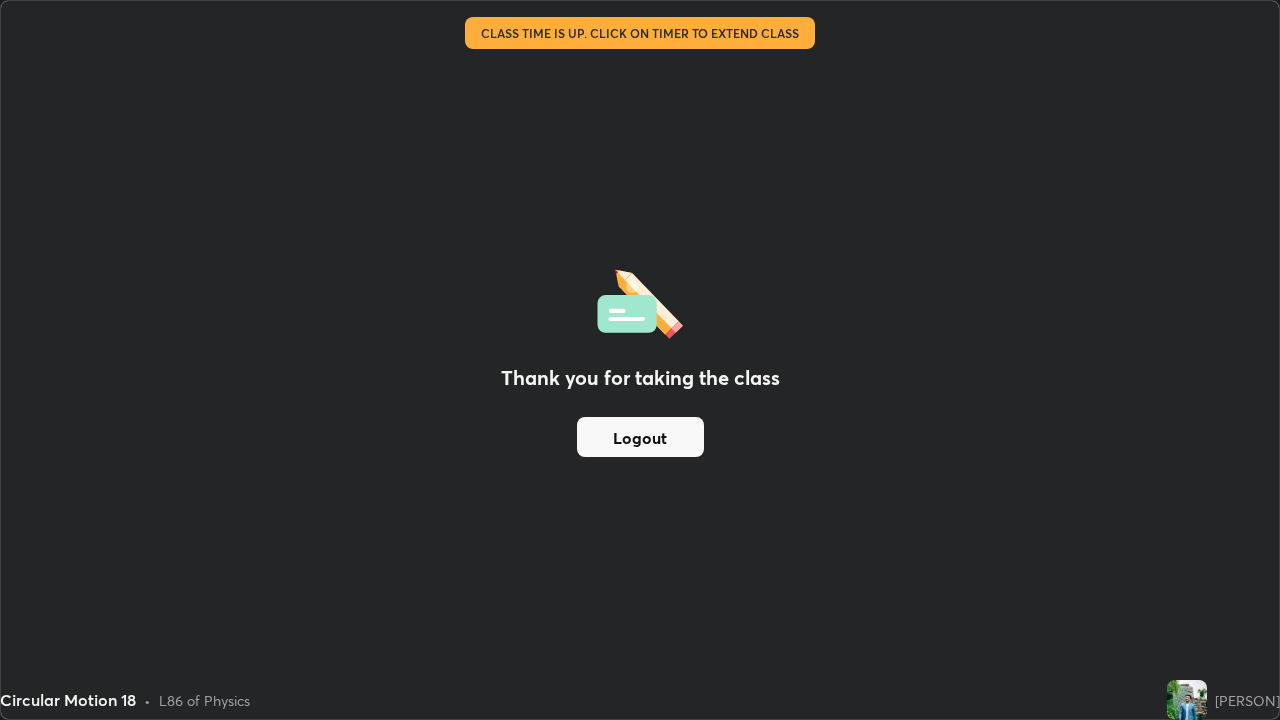 click on "Logout" at bounding box center [640, 437] 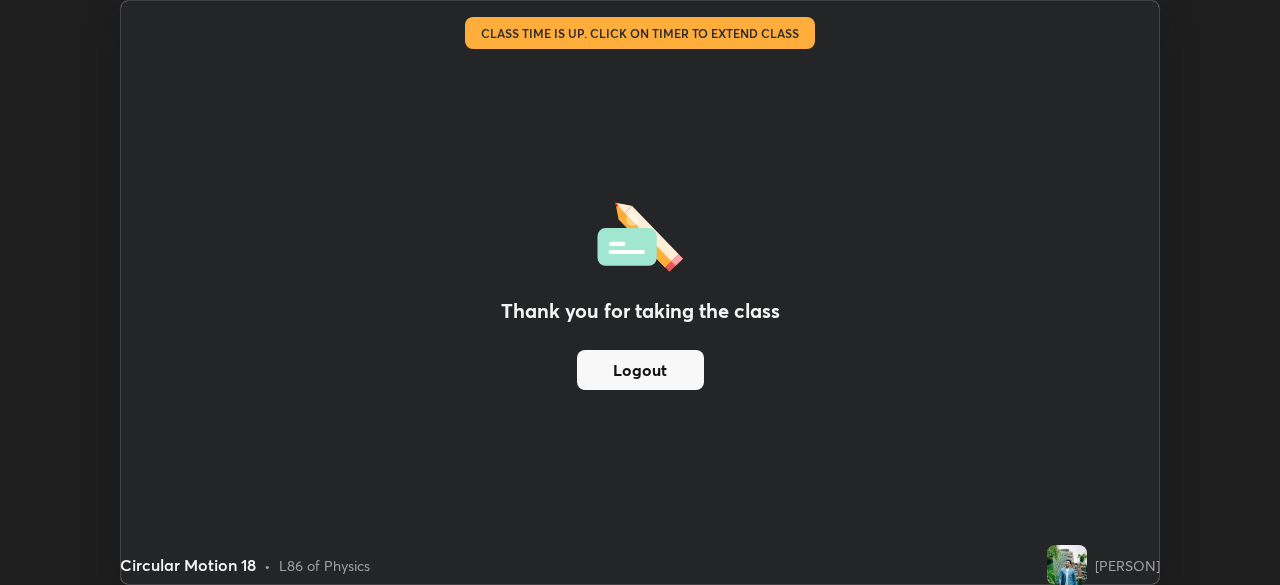 scroll, scrollTop: 585, scrollLeft: 1280, axis: both 